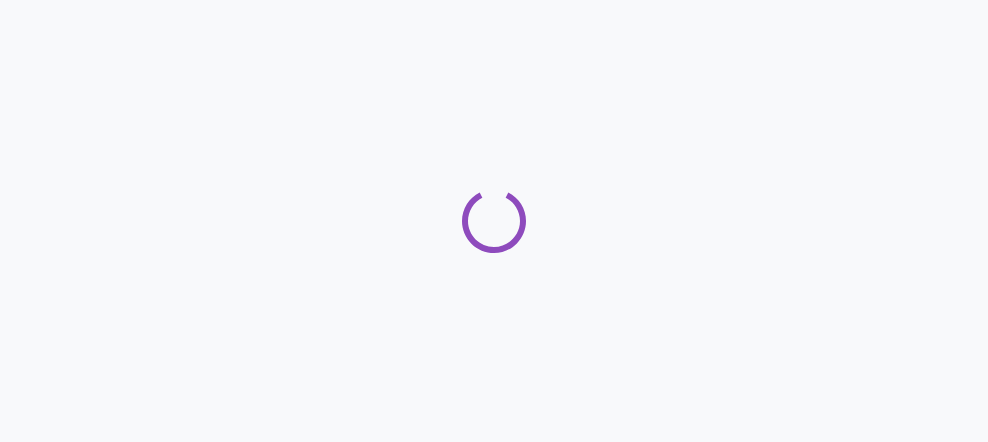 scroll, scrollTop: 0, scrollLeft: 0, axis: both 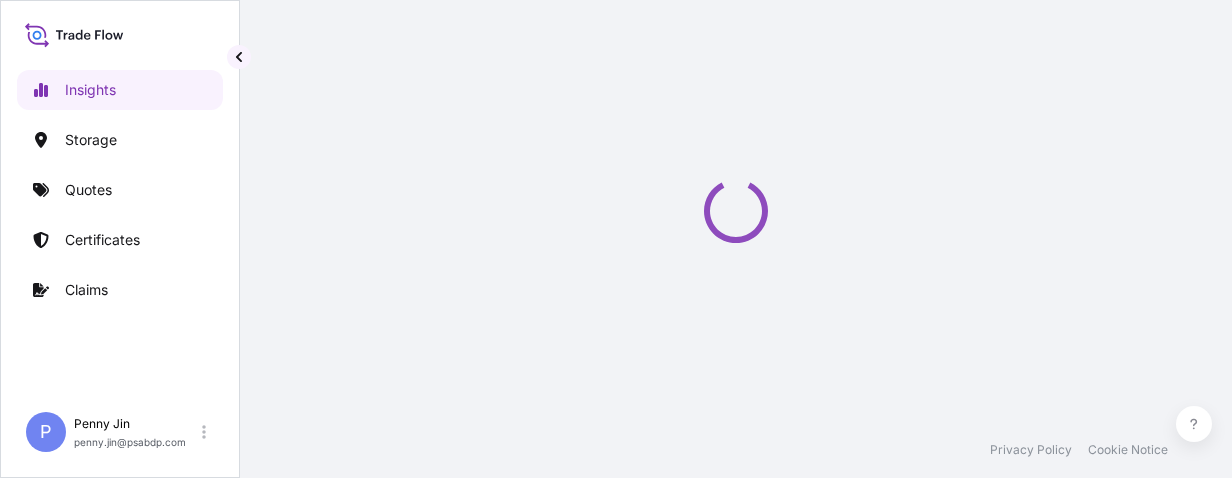 select on "2025" 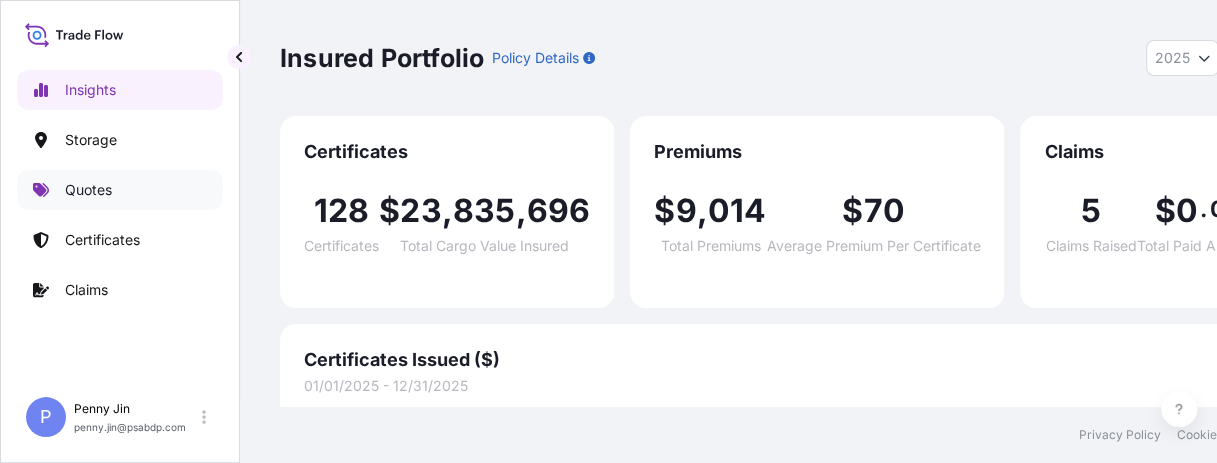 scroll, scrollTop: 15, scrollLeft: 0, axis: vertical 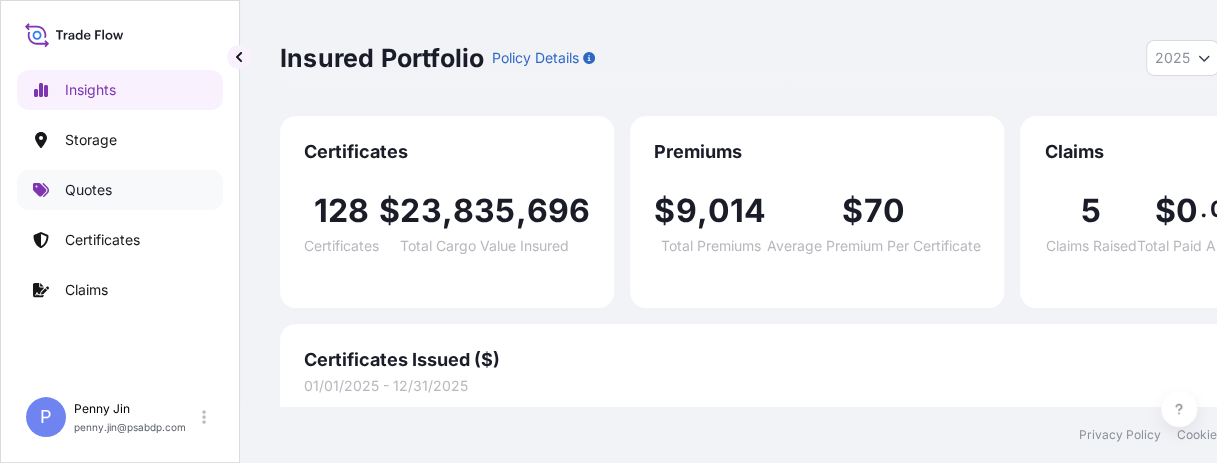 click on "Quotes" at bounding box center [88, 190] 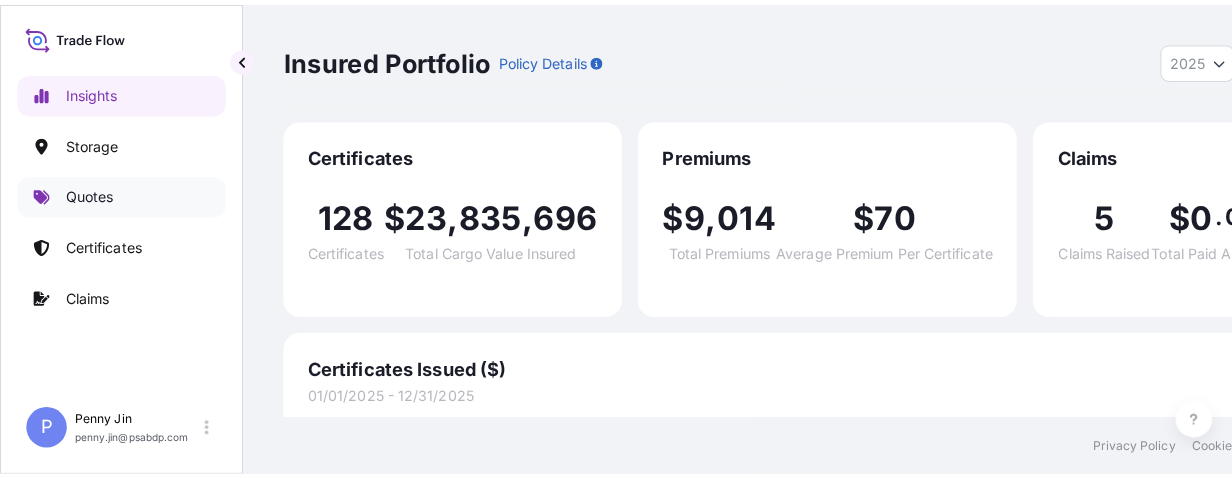scroll, scrollTop: 0, scrollLeft: 0, axis: both 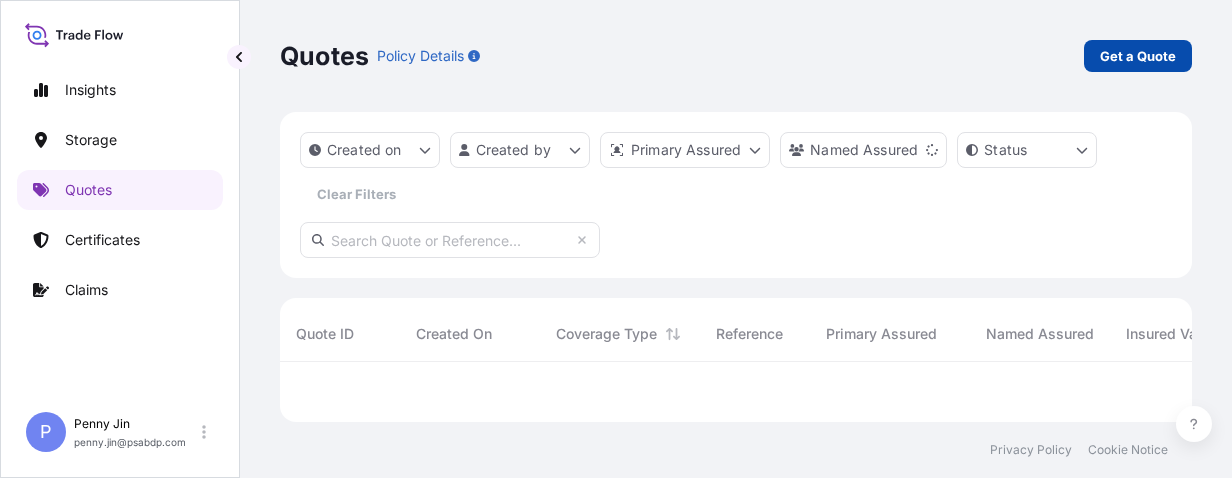 click on "Get a Quote" at bounding box center [1138, 56] 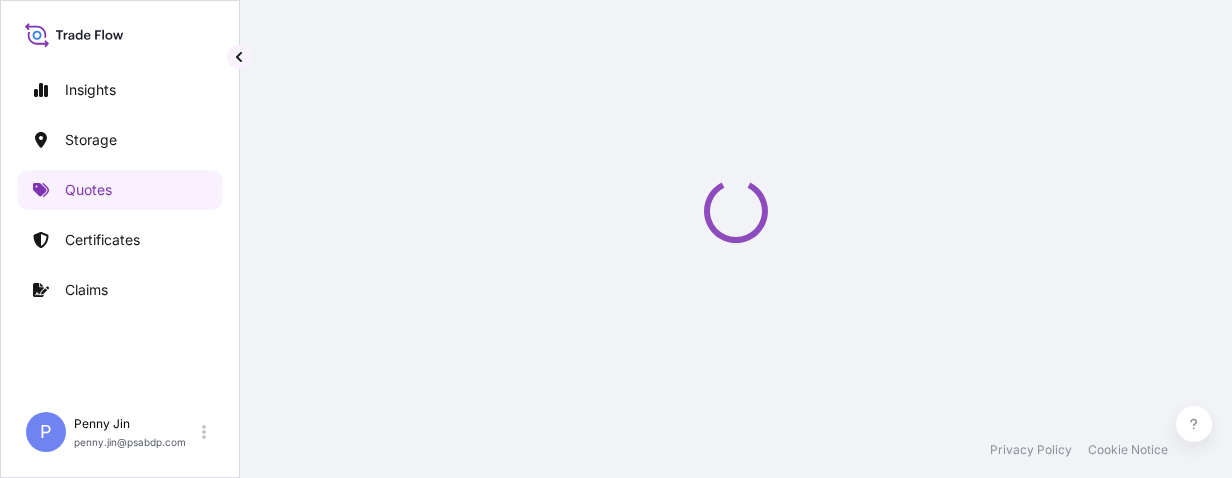 select on "Water" 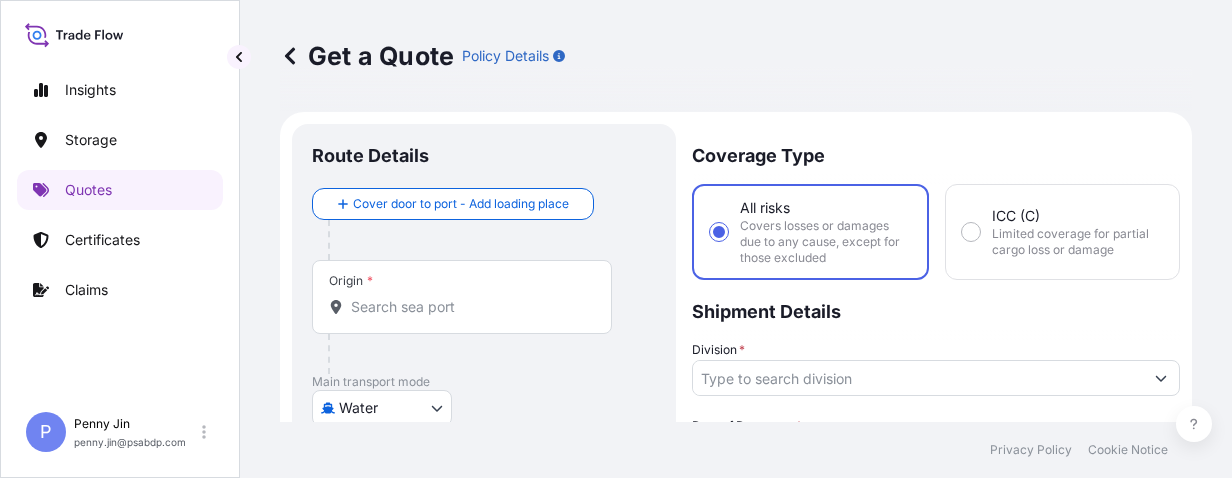 scroll, scrollTop: 32, scrollLeft: 0, axis: vertical 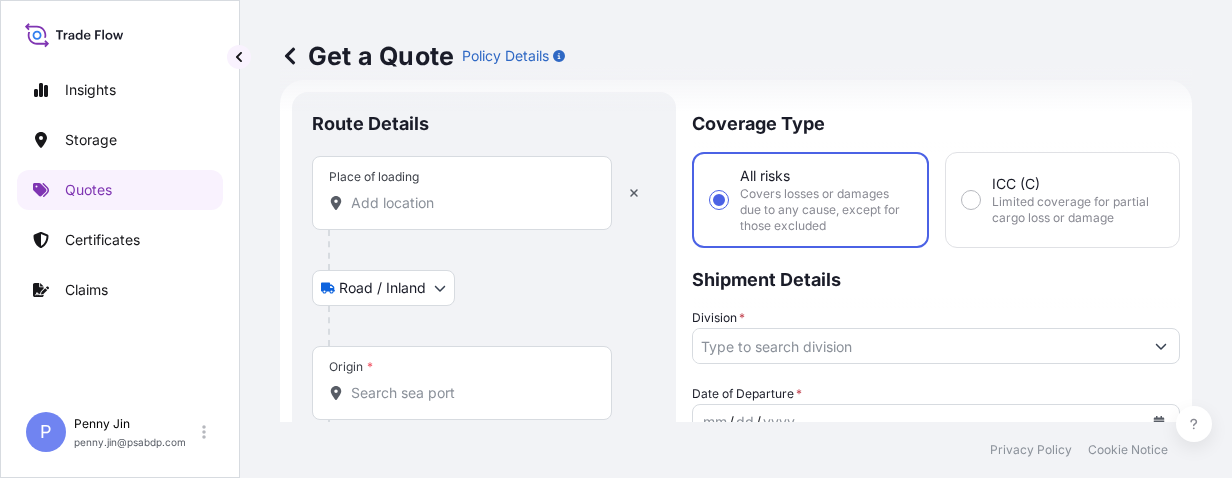 click on "Place of loading" at bounding box center [462, 193] 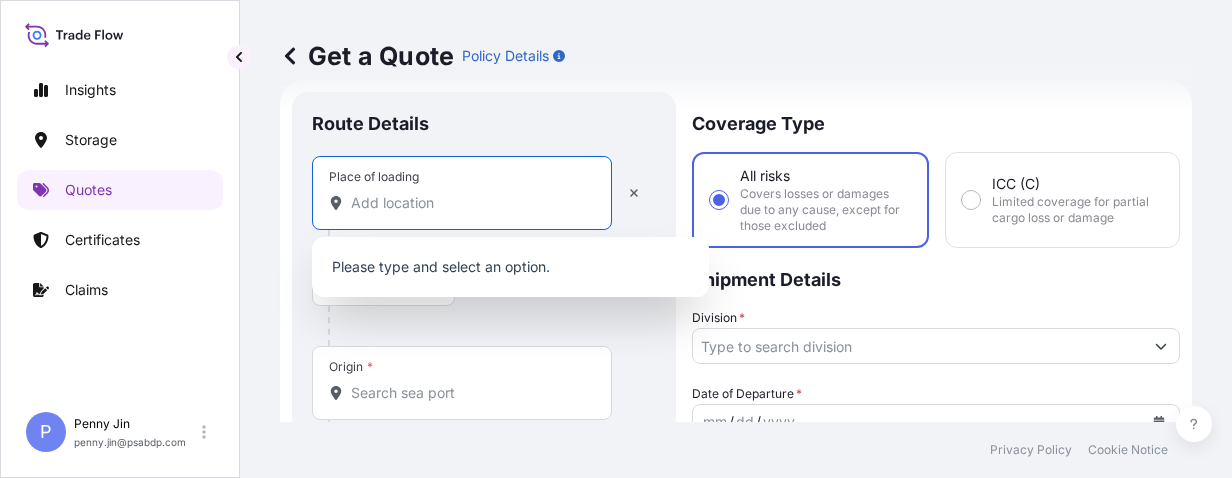 paste on "[CITY], [STATE] [POSTAL_CODE], [COUNTRY]" 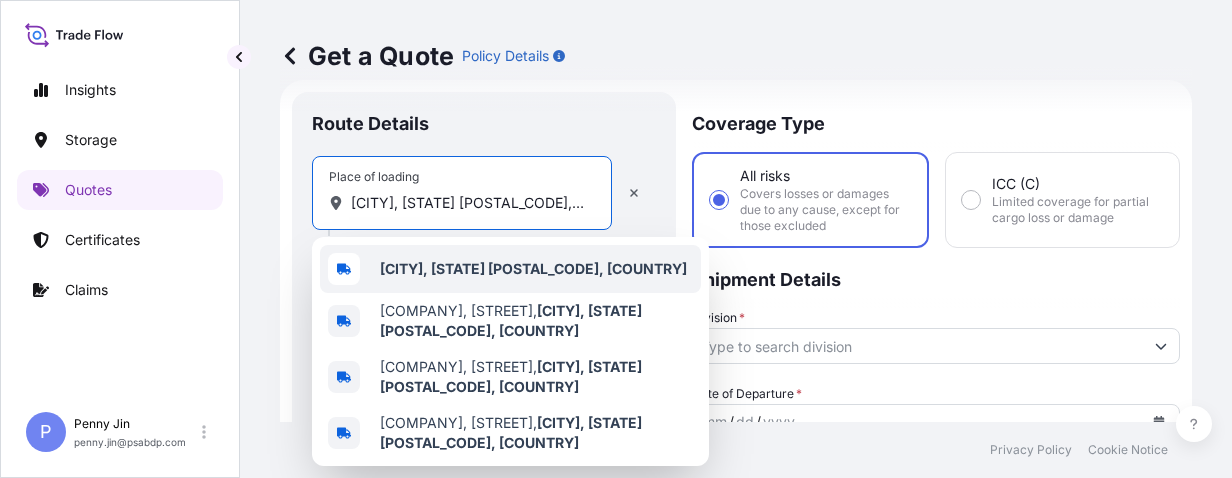 click on "[CITY], [STATE] [POSTAL_CODE], [COUNTRY]" at bounding box center (533, 268) 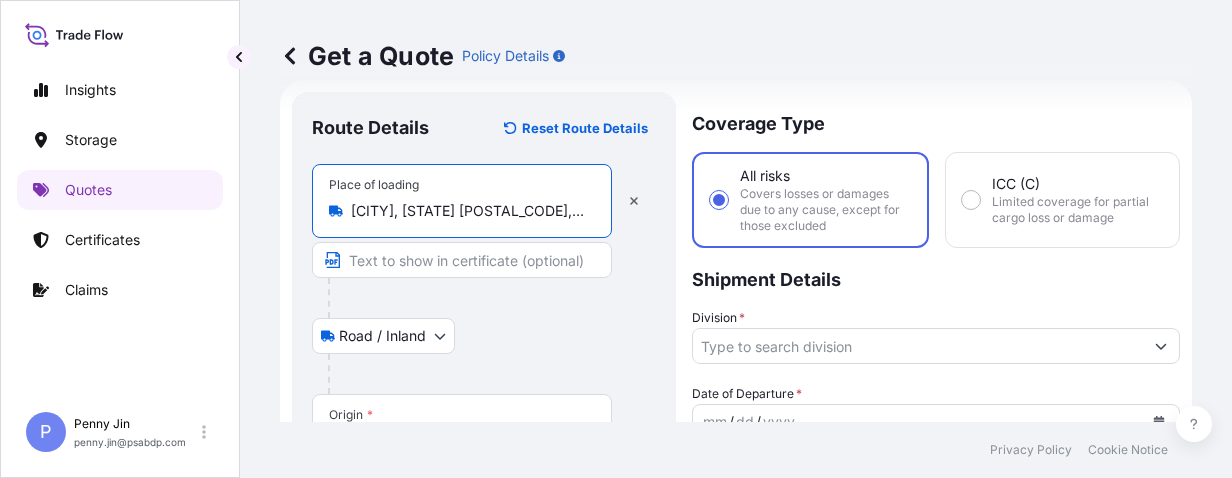 scroll, scrollTop: 158, scrollLeft: 0, axis: vertical 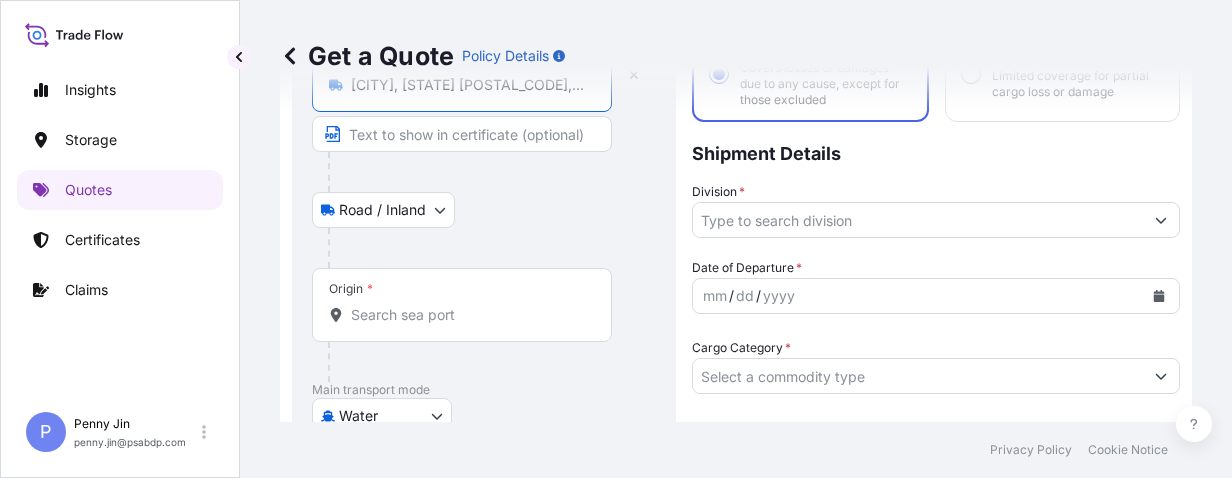 type on "[CITY], [STATE] [POSTAL_CODE], [COUNTRY]" 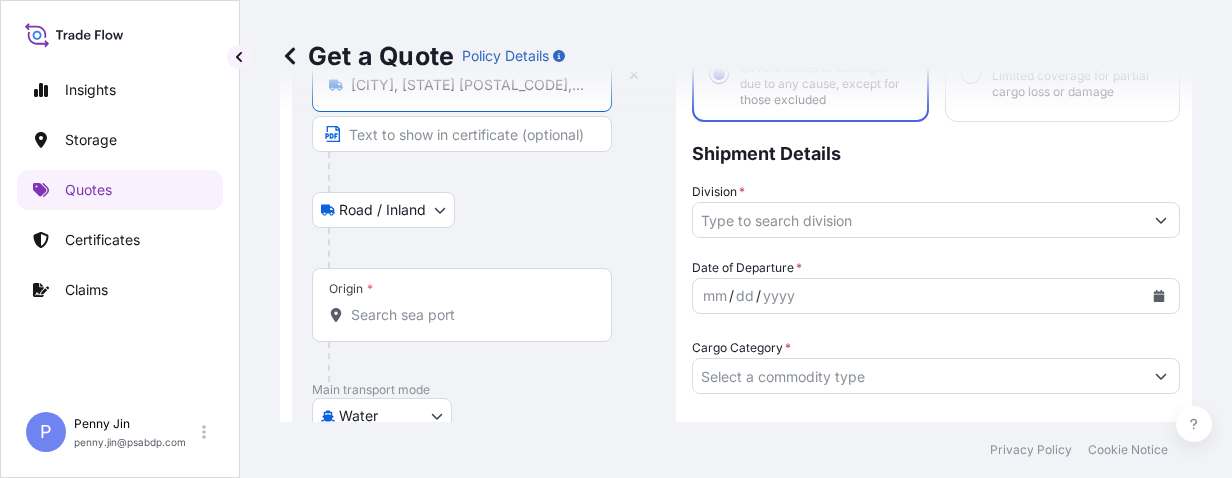 click on "Origin *" at bounding box center [469, 315] 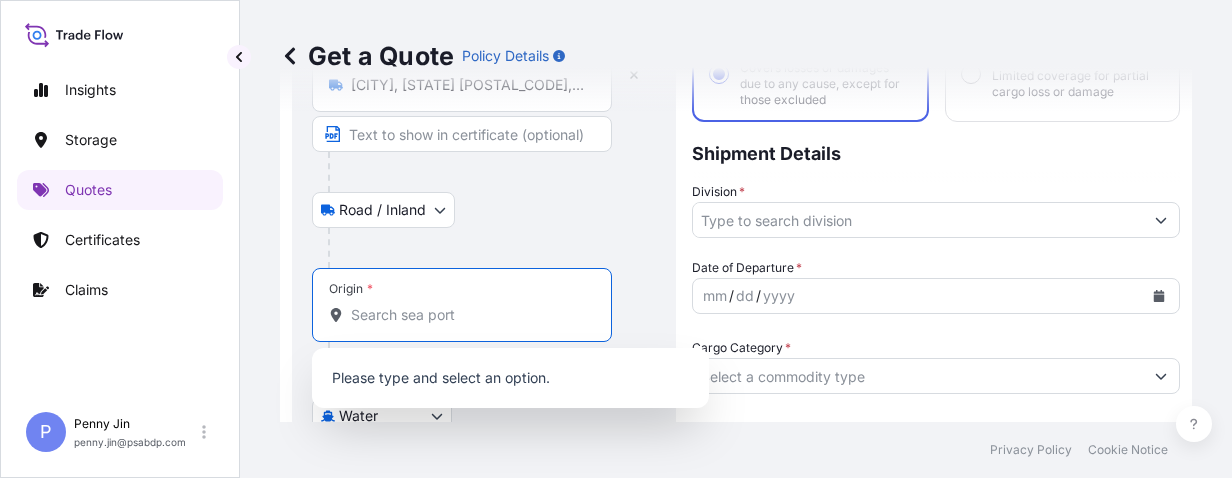 paste on "[CITY],[STATE]" 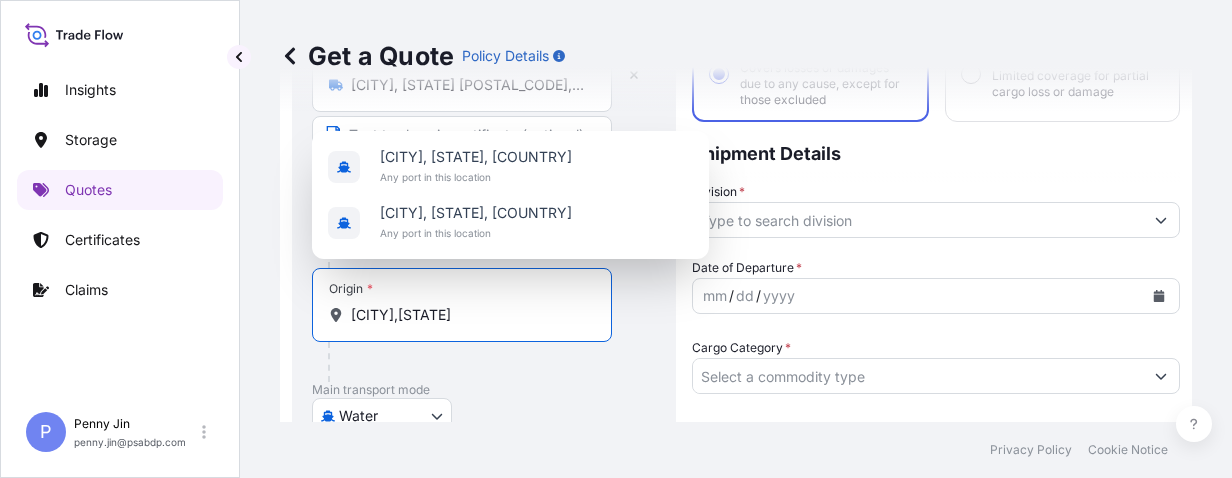 click on "[CITY],[STATE]" at bounding box center (469, 315) 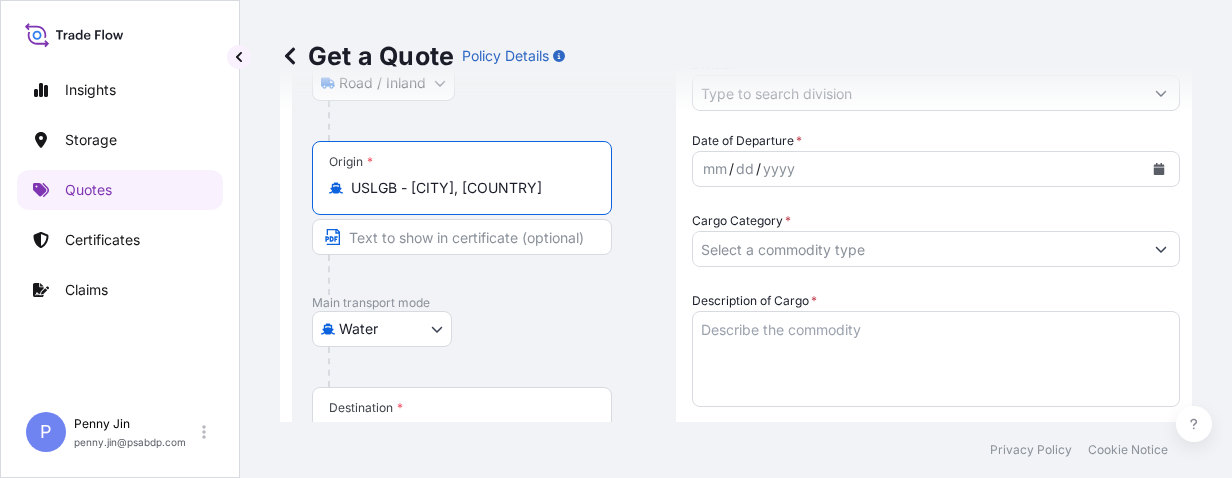 scroll, scrollTop: 412, scrollLeft: 0, axis: vertical 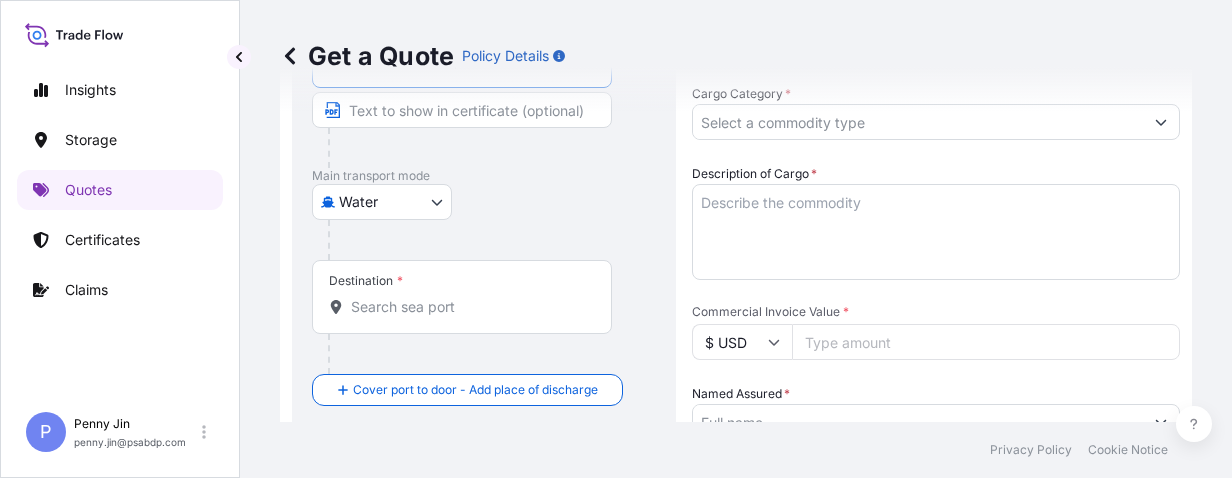 type on "USLGB - [CITY], [COUNTRY]" 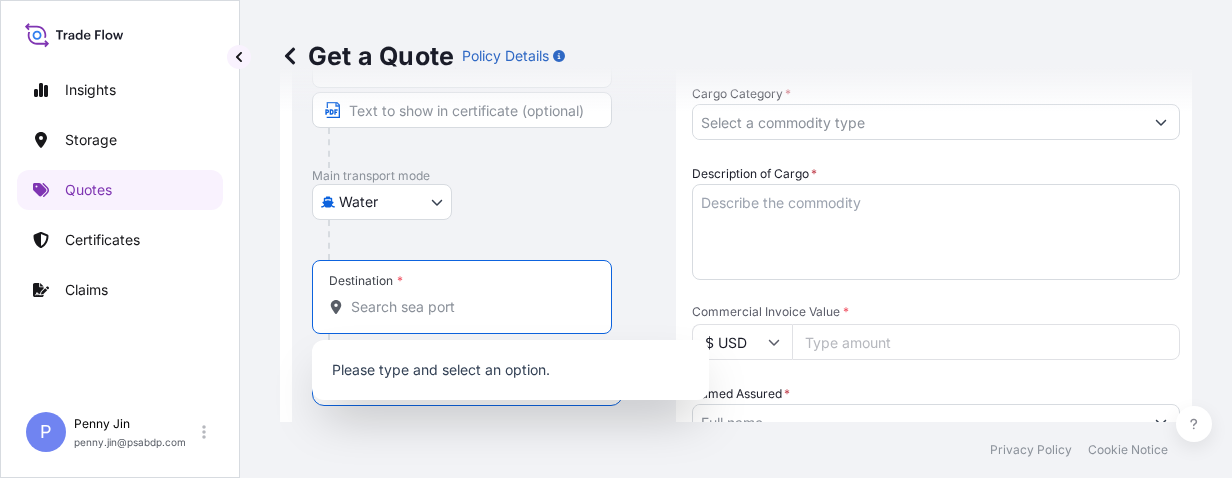paste on "SHANG HAI," 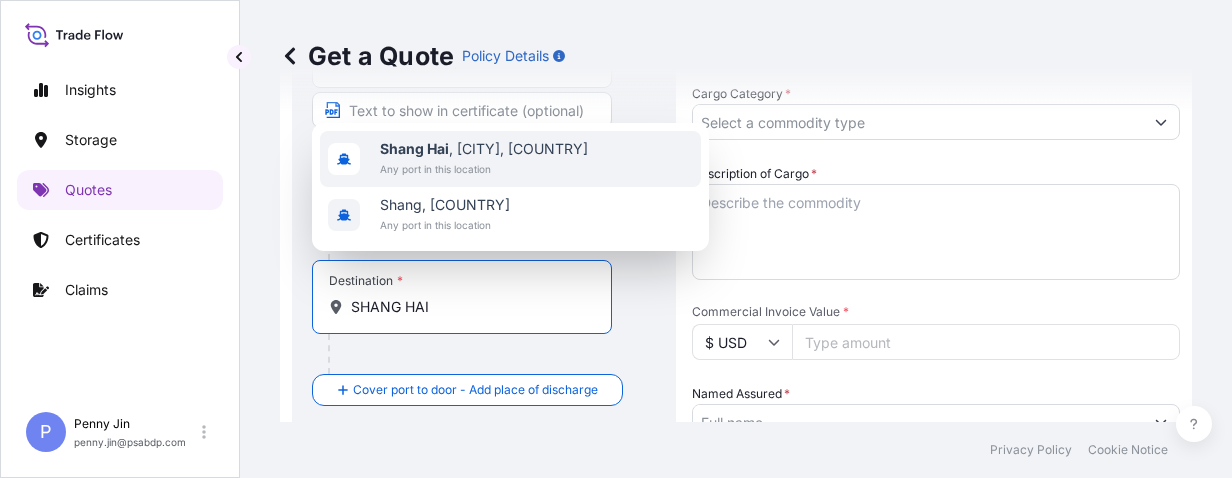 click on "Any port in this location" at bounding box center (484, 169) 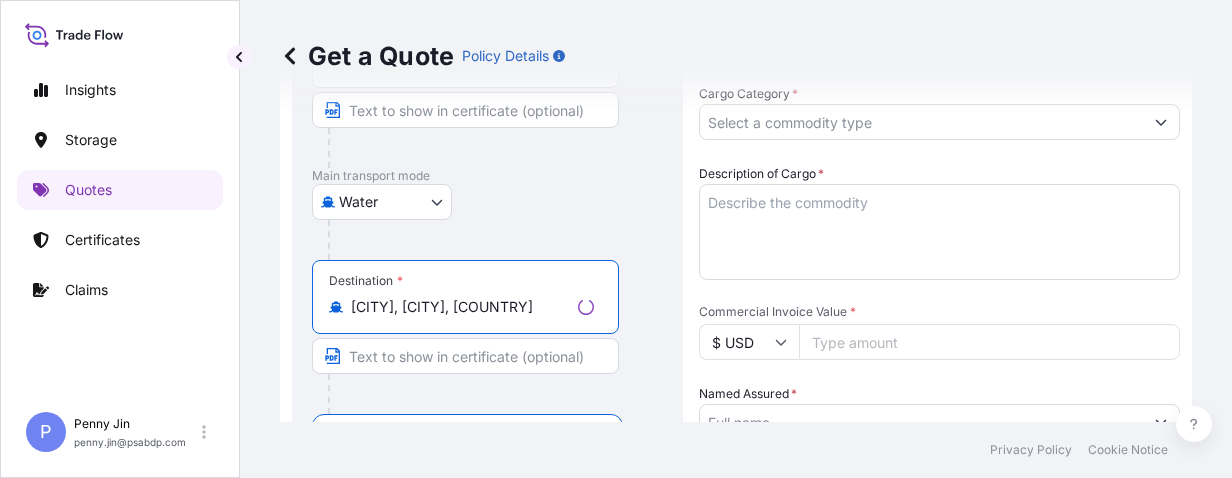 scroll, scrollTop: 602, scrollLeft: 0, axis: vertical 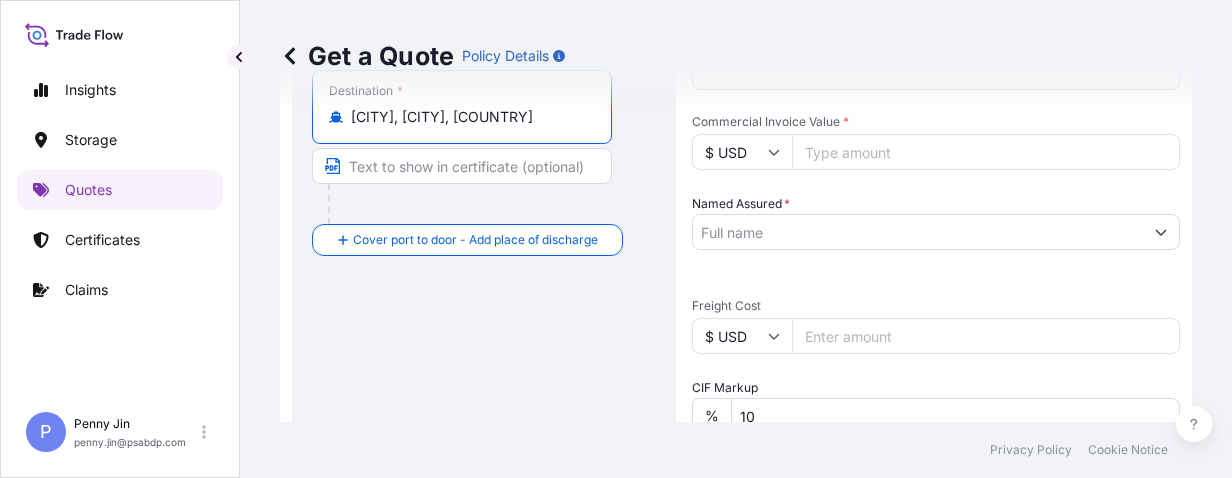 type on "[CITY], [CITY], [COUNTRY]" 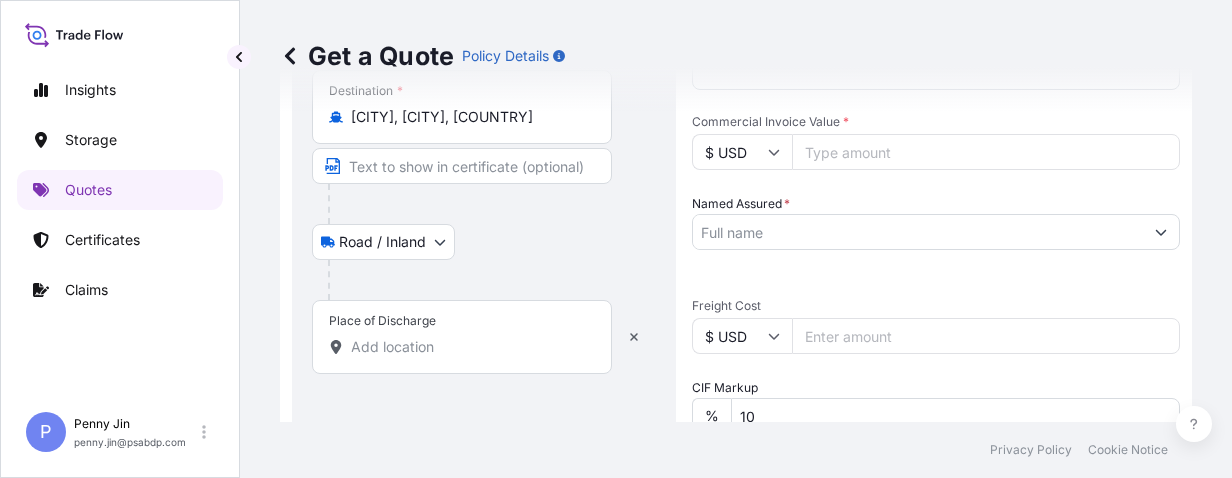 click on "0 options available. 1 option available. 0 options available. 2 options available.
Insights Storage Quotes Certificates Claims P Penny   Jin penny.jin@psabdp.com Get a Quote Policy Details Route Details Reset Route Details Place of loading [CITY], [STATE] [POSTAL_CODE], [COUNTRY] Road / Inland Road / Inland Origin * USLGB - [CITY], [COUNTRY] Main transport mode Water Air Water Inland Destination * [CITY], [CITY], [COUNTRY] Road / Inland Road / Inland Place of Discharge Coverage Type All risks Covers losses or damages due to any cause, except for those excluded ICC (C) Limited coverage for partial cargo loss or damage Shipment Details Division * Date of Departure * mm / dd / yyyy Cargo Category * Description of Cargo * Commercial Invoice Value   * $ USD Named Assured * Packing Category Type to search a container mode Please select a primary mode of transportation first. Freight Cost   $ USD CIF Markup % 10 Reference Duty Cost   $ USD Vessel Name Marks & Numbers Letter of Credit Letter of credit * Get a Quote 0" at bounding box center (616, 239) 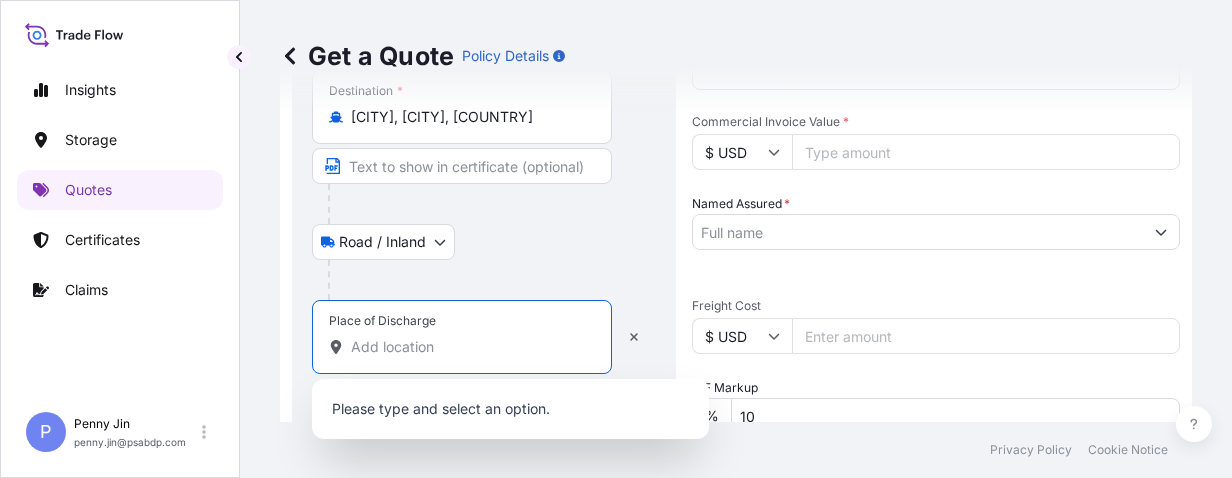 click on "Place of Discharge" at bounding box center [469, 347] 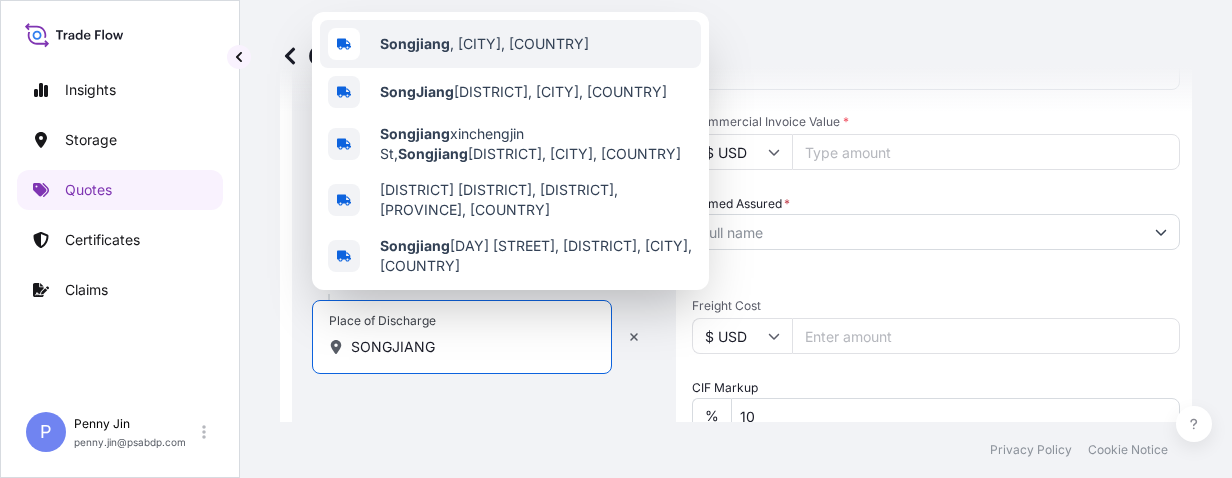 click on "Songjiang" at bounding box center (415, 43) 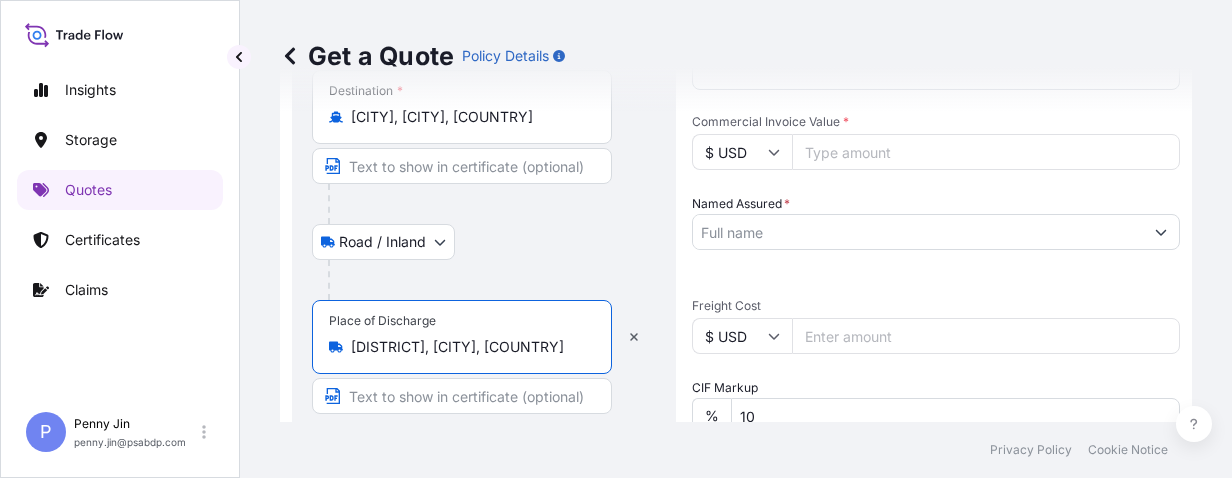 type on "[DISTRICT], [CITY], [COUNTRY]" 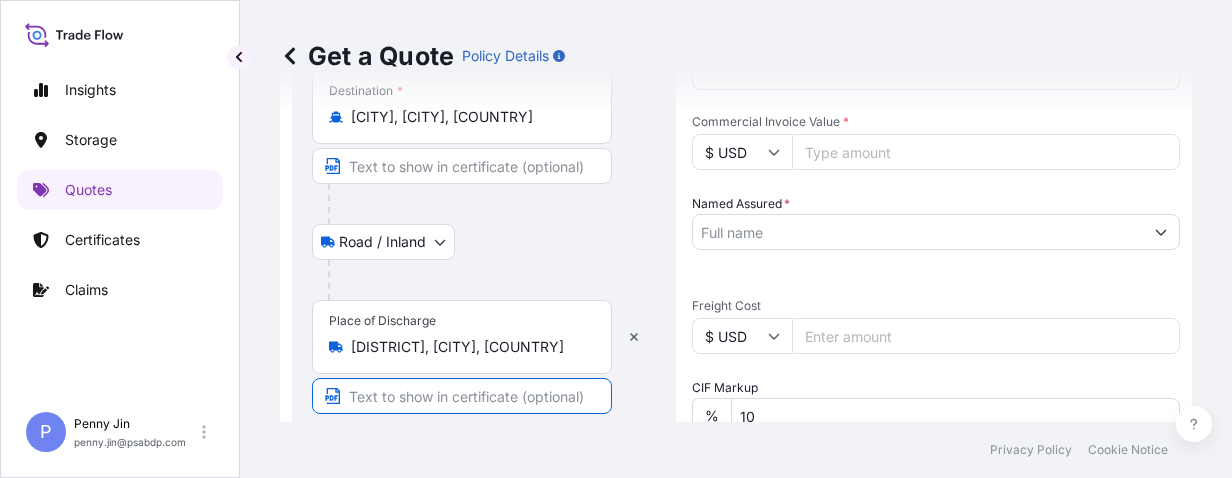 paste on "NO.[NUMBER] [STREET] [ZONE]" 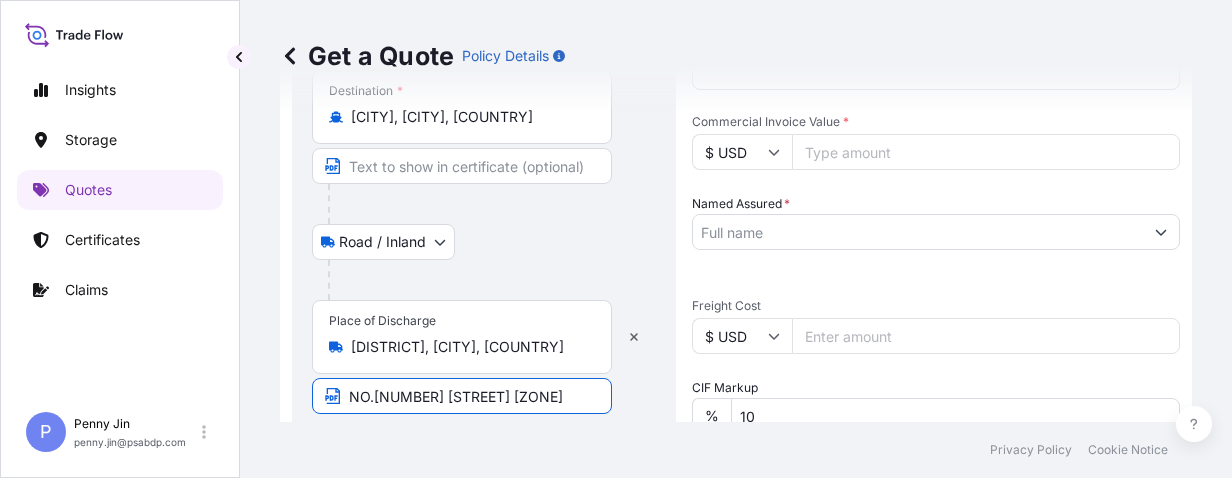 scroll, scrollTop: 0, scrollLeft: 178, axis: horizontal 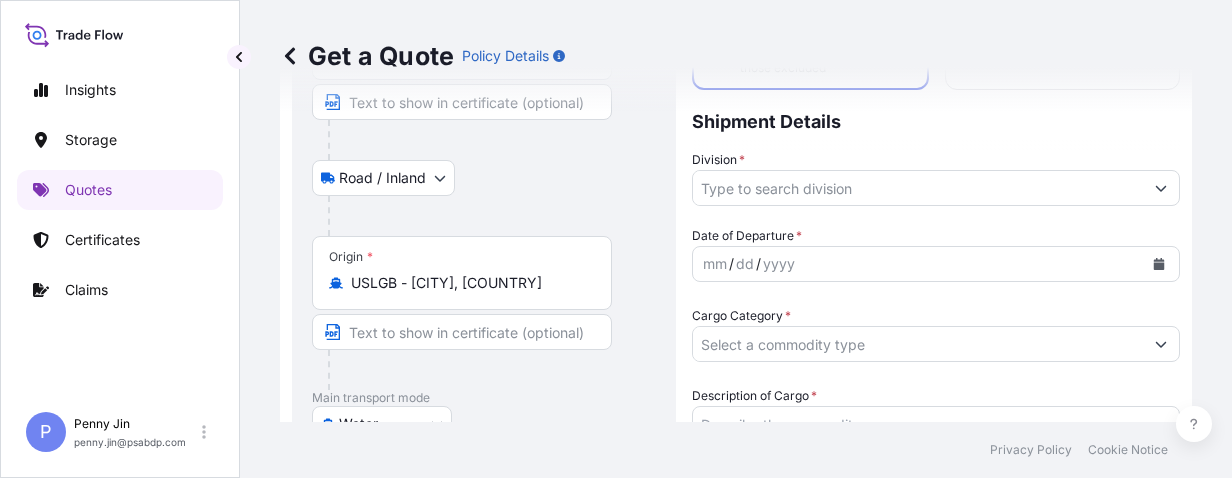 type on "NO.[NUMBER] [STREET] [ZONE]" 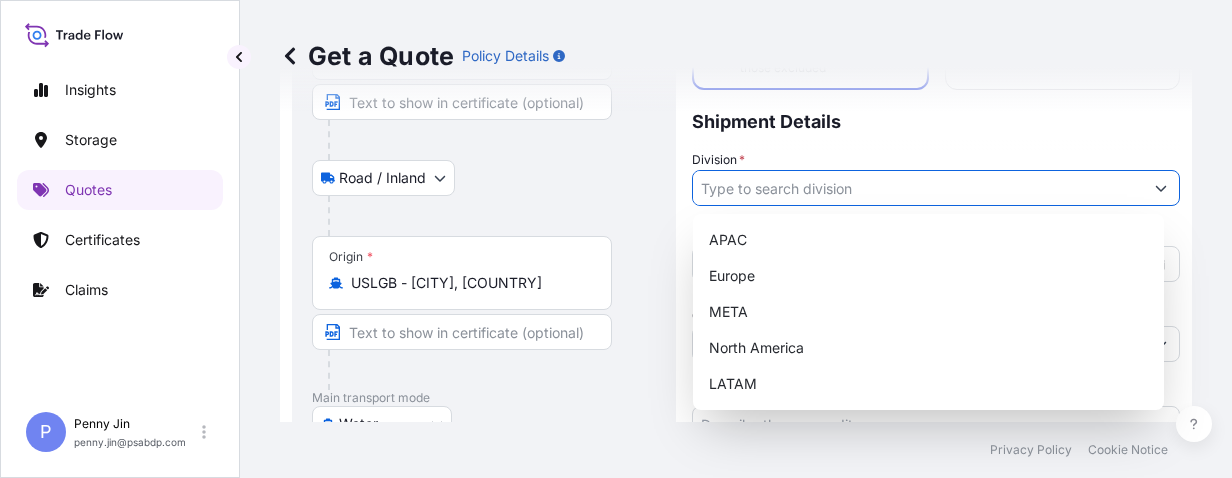 click 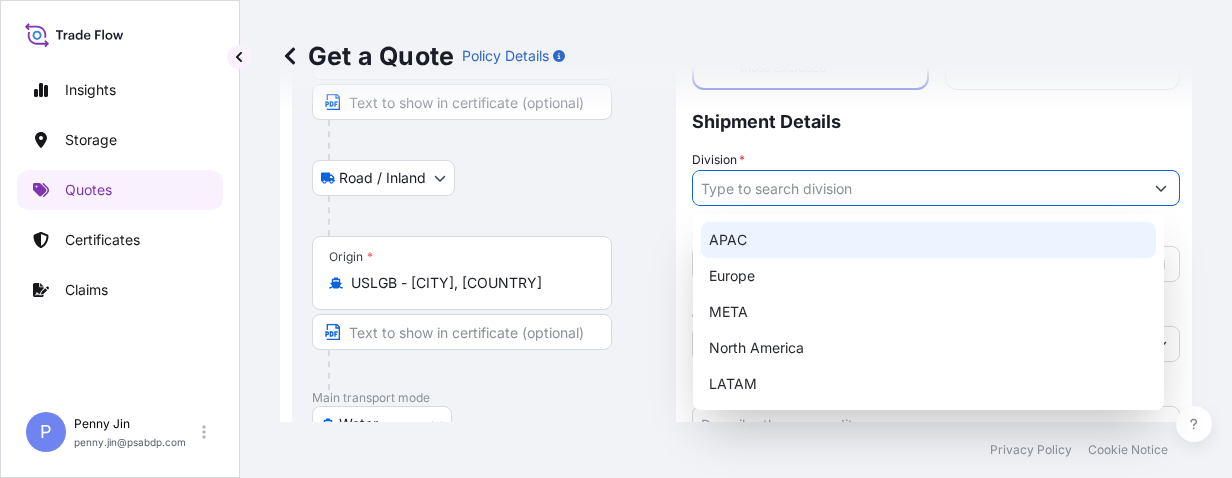 click on "APAC" at bounding box center (928, 240) 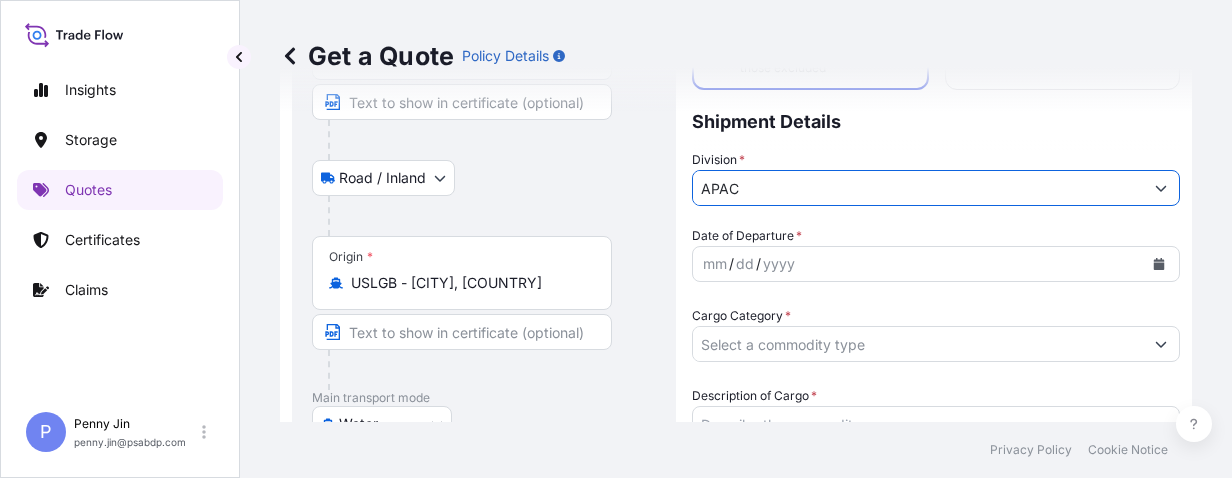click 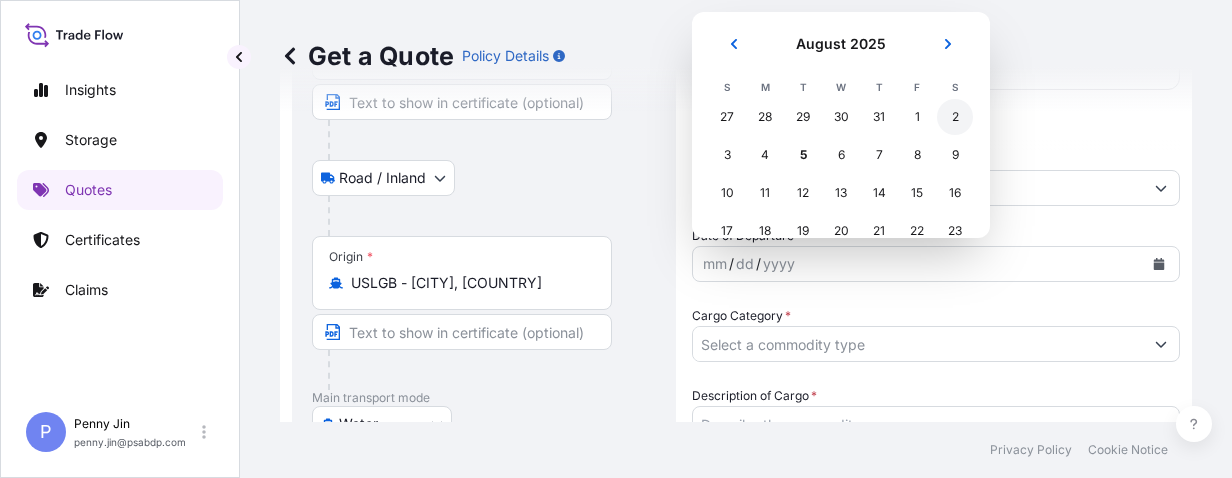 click on "1" at bounding box center (917, 117) 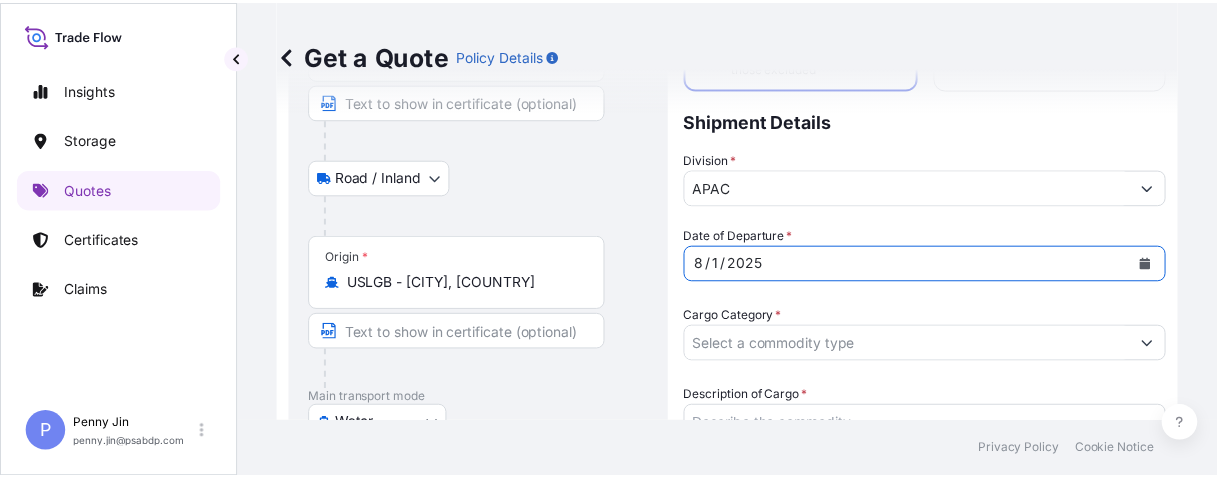 scroll, scrollTop: 253, scrollLeft: 0, axis: vertical 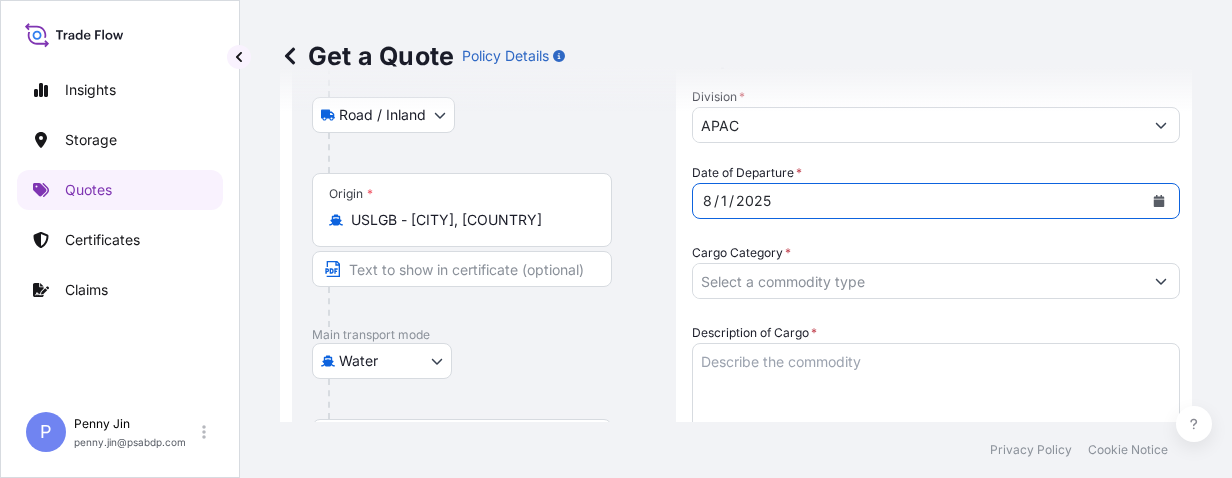 click on "Cargo Category *" at bounding box center (918, 281) 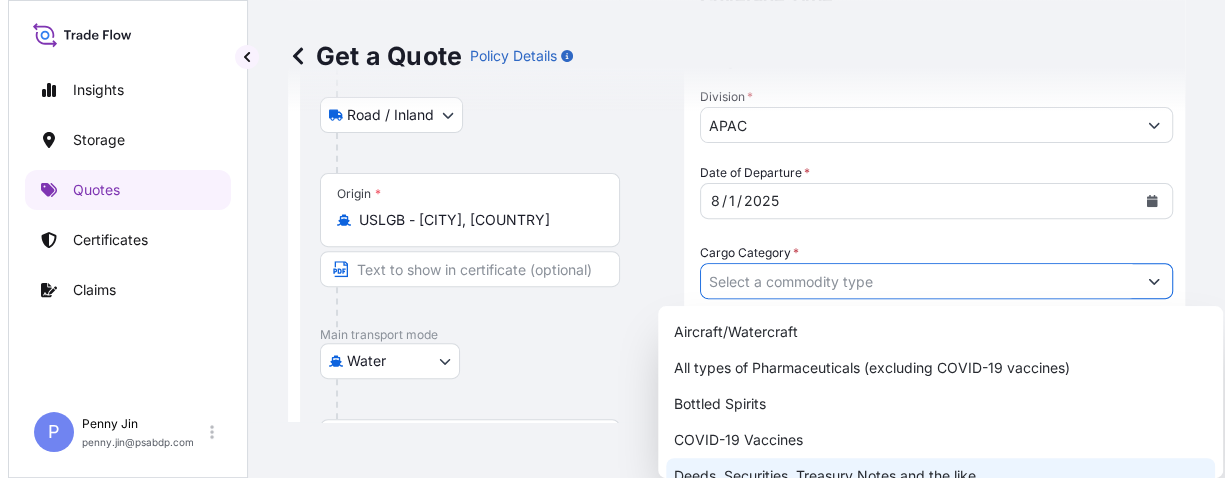 scroll, scrollTop: 172, scrollLeft: 0, axis: vertical 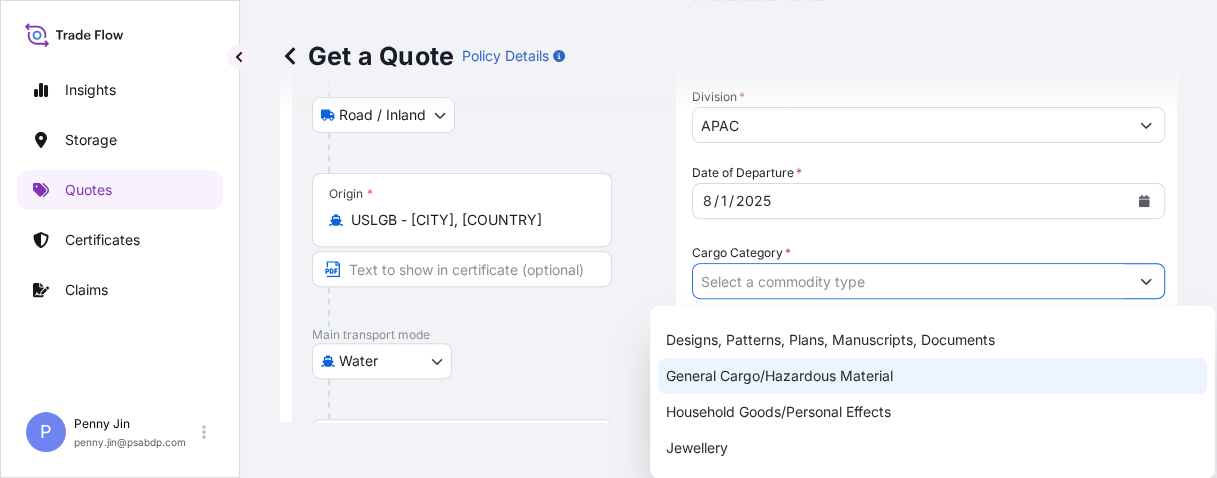 click on "General Cargo/Hazardous Material" at bounding box center [932, 376] 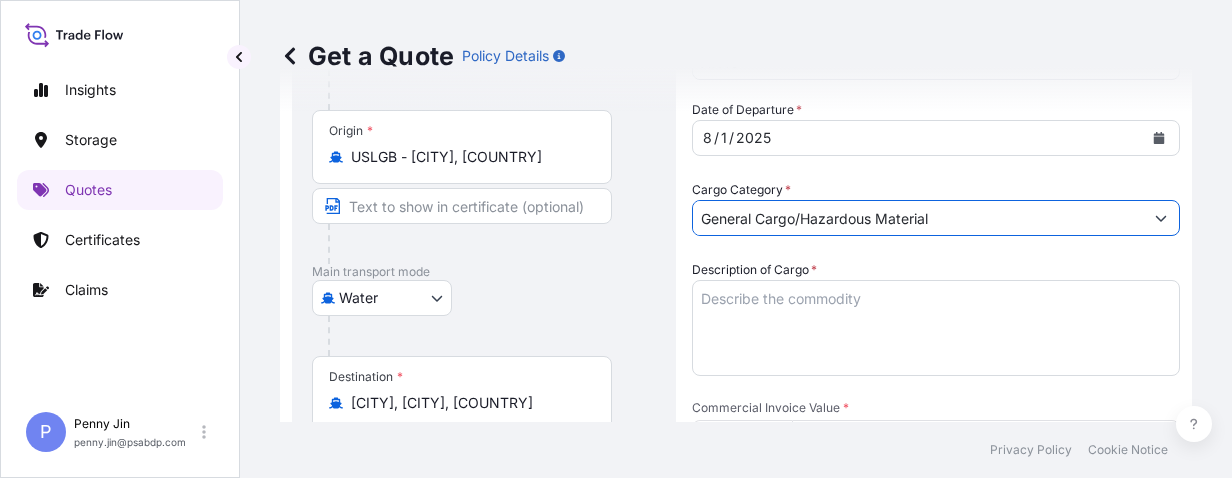 scroll, scrollTop: 380, scrollLeft: 0, axis: vertical 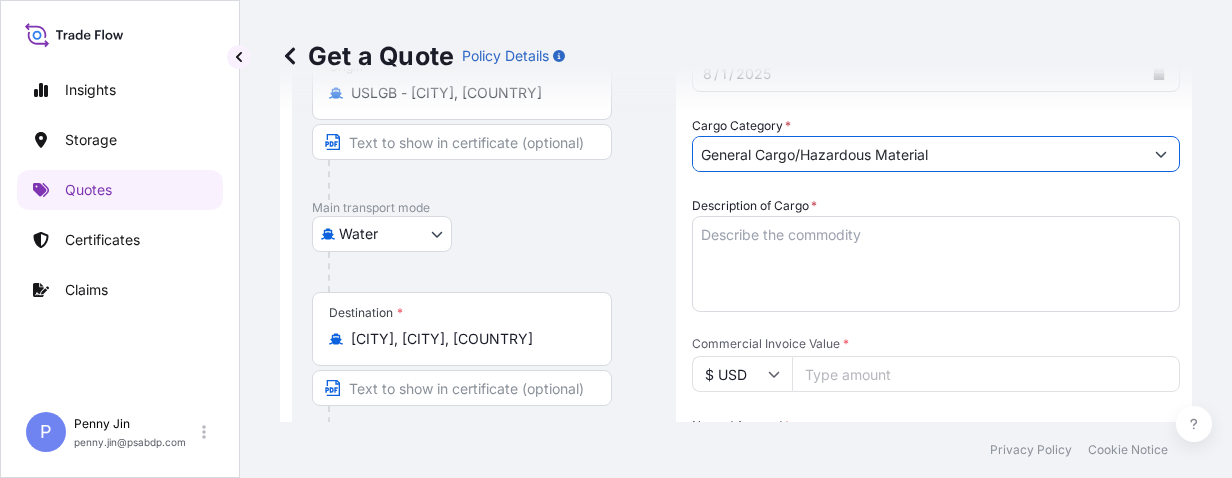 click on "Description of Cargo *" at bounding box center (936, 264) 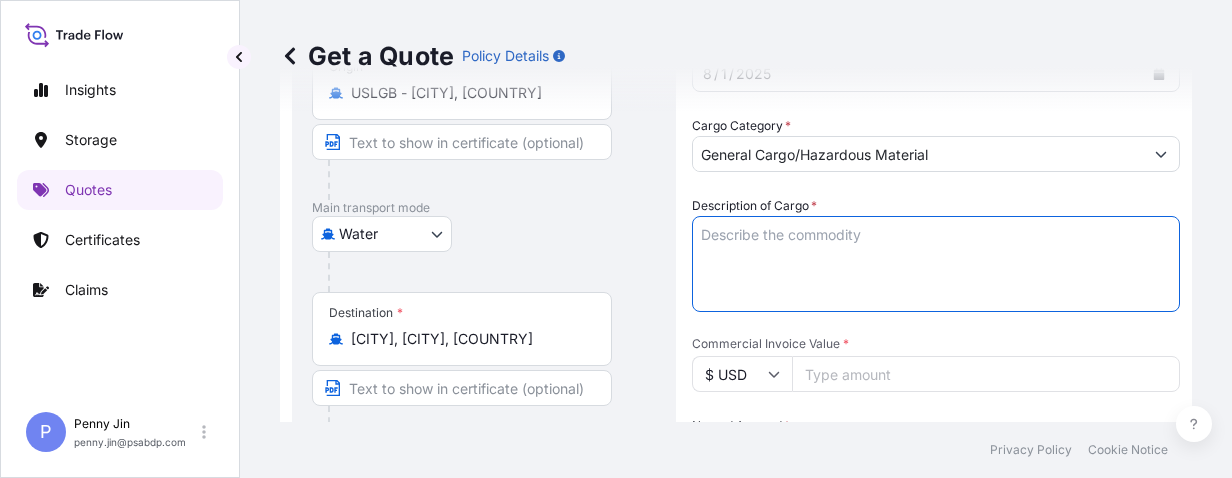 click on "Description of Cargo *" at bounding box center (936, 264) 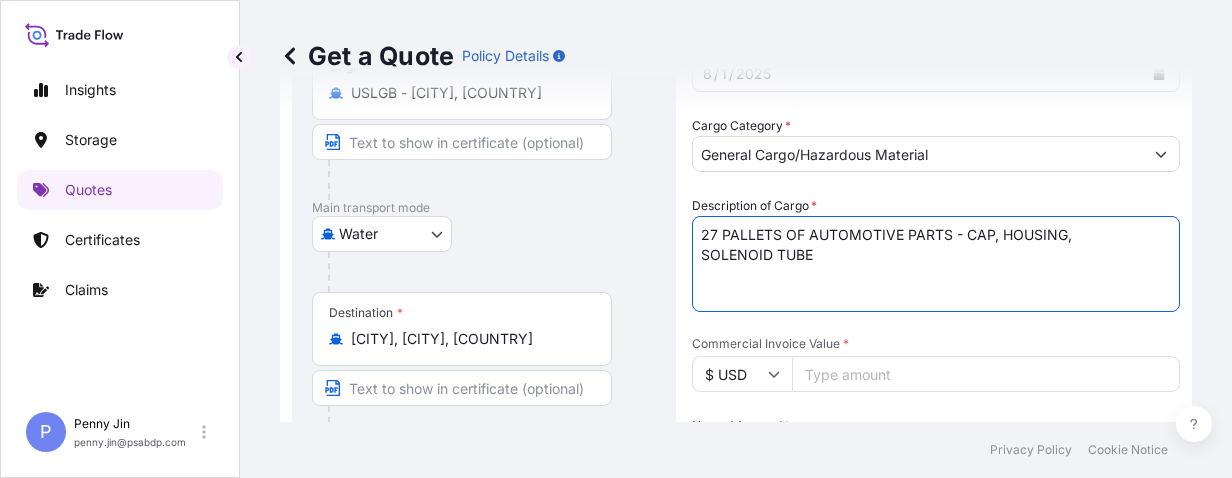 type on "27 PALLETS OF AUTOMOTIVE PARTS - CAP, HOUSING,
SOLENOID TUBE" 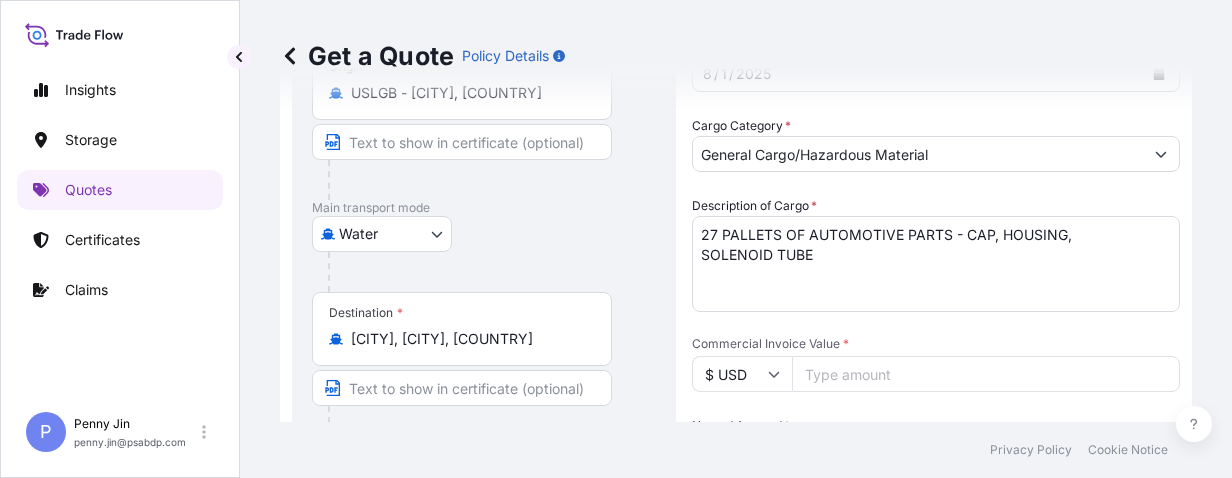 click on "Commercial Invoice Value   *" at bounding box center (986, 374) 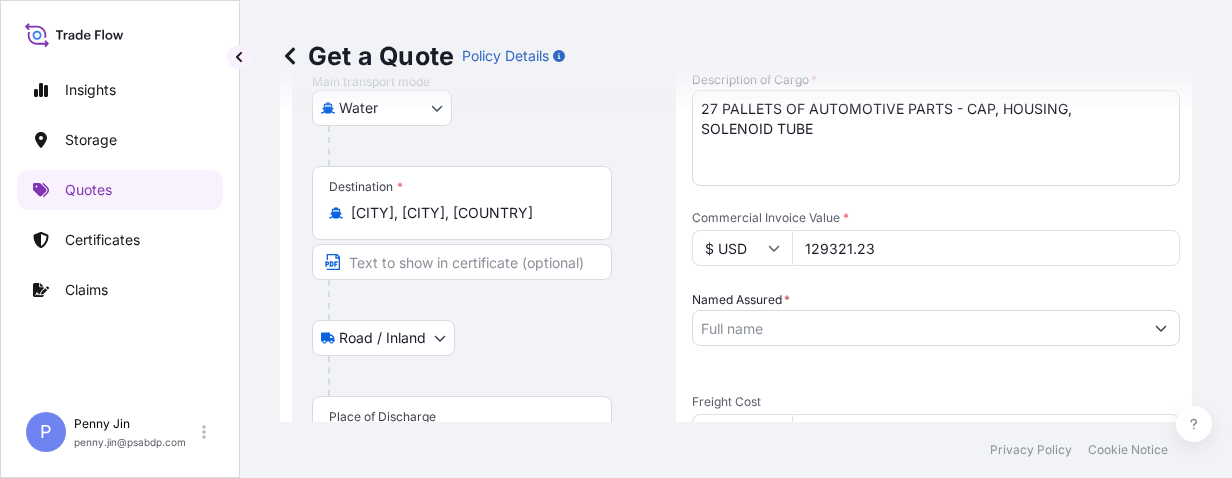 scroll, scrollTop: 570, scrollLeft: 0, axis: vertical 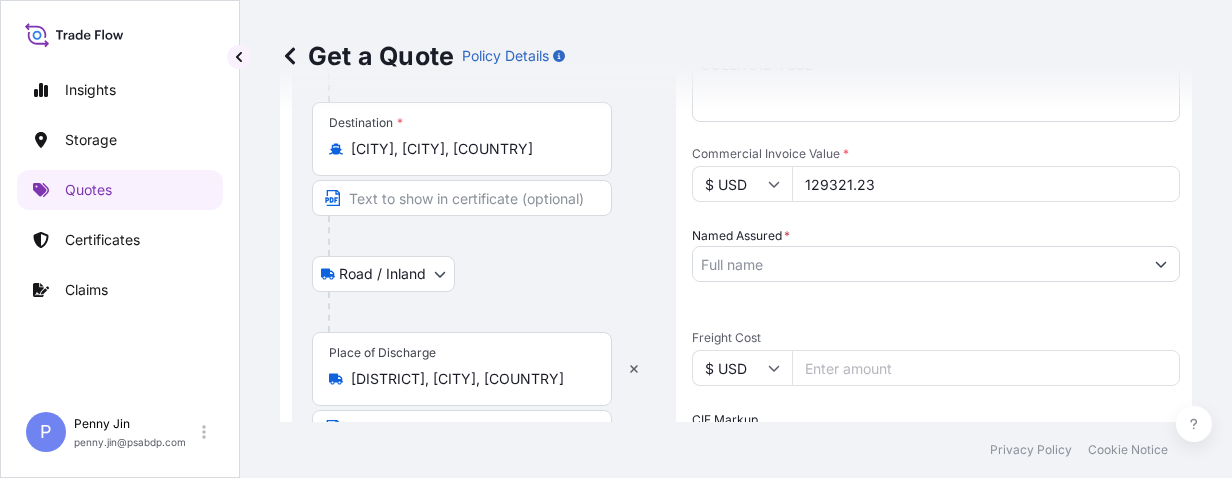 type on "129321.23" 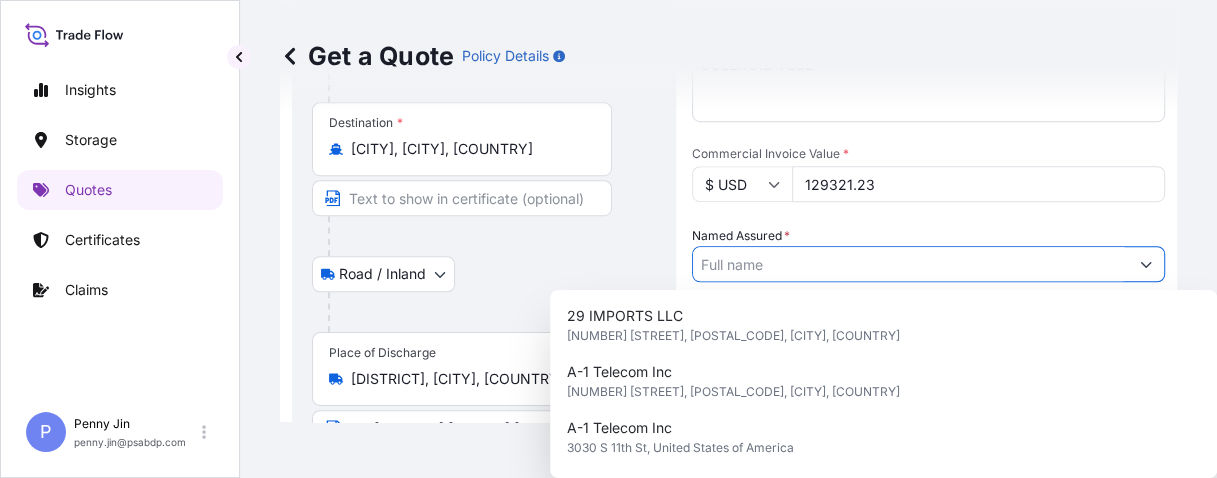 paste on "HUSCO AUTOMOTIVE SHANGHAI LTD" 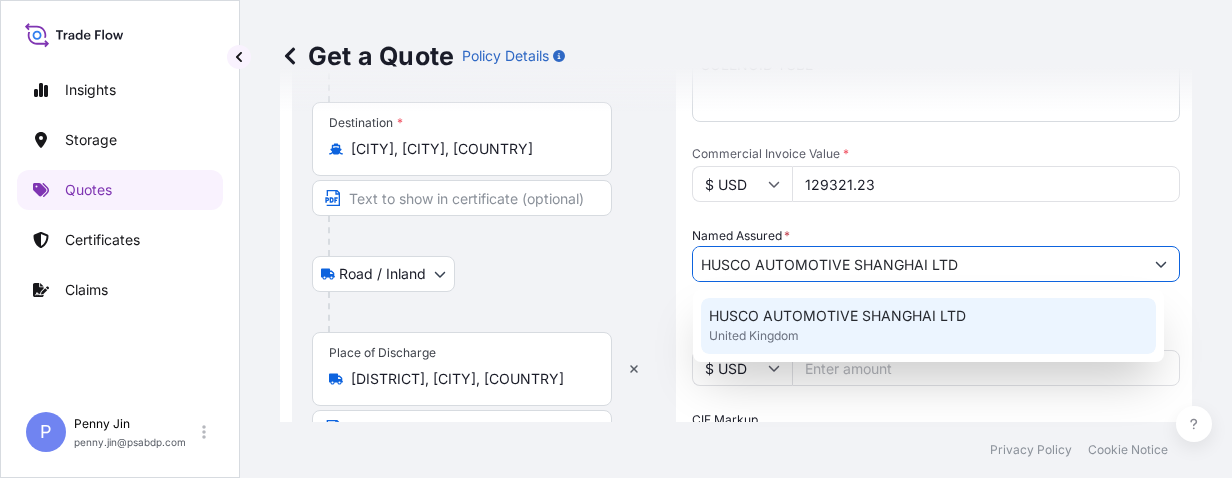 click on "[COMPANY] [COUNTRY]" at bounding box center (928, 326) 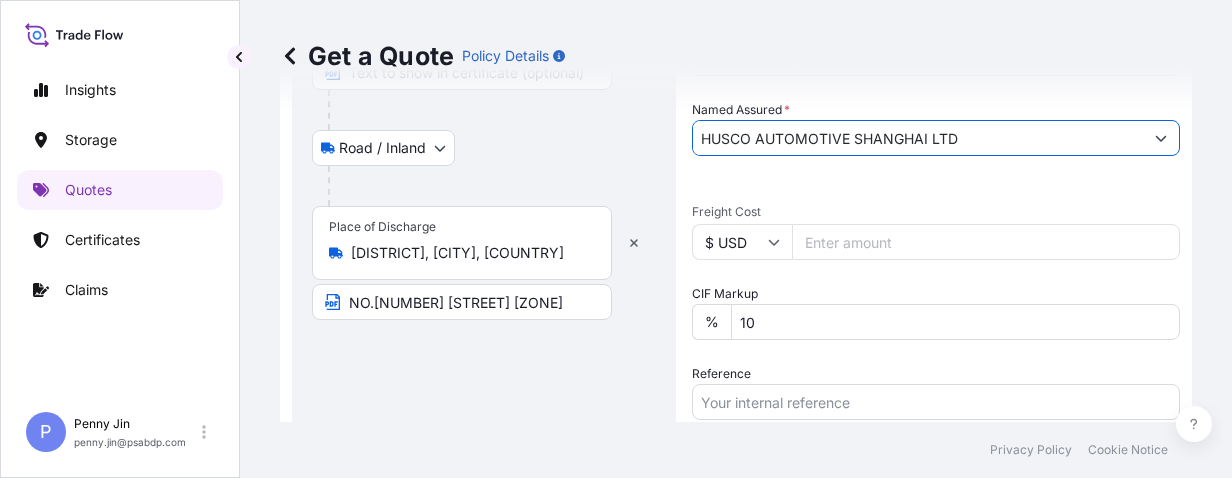scroll, scrollTop: 822, scrollLeft: 0, axis: vertical 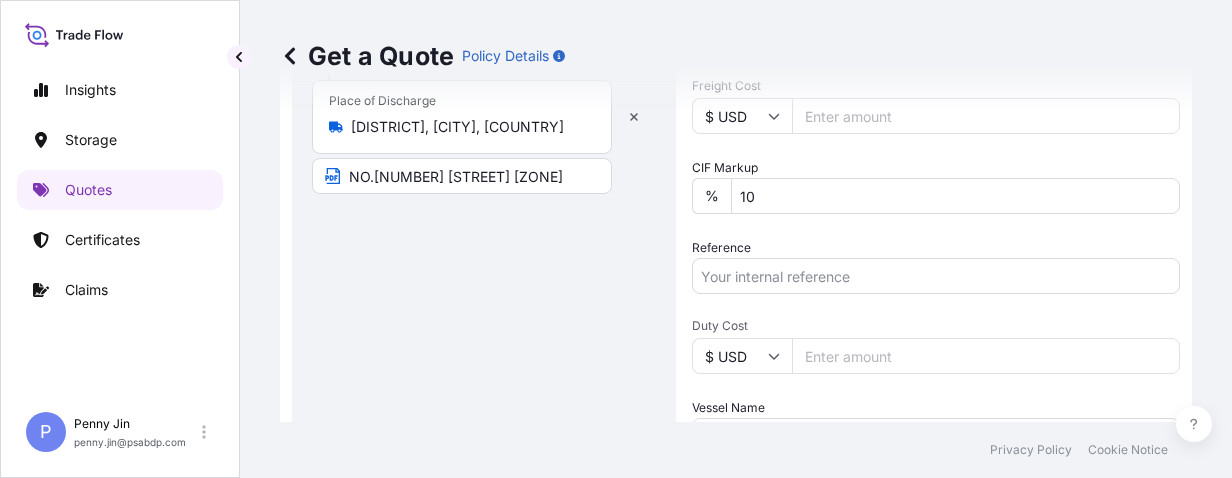 type on "HUSCO AUTOMOTIVE SHANGHAI LTD" 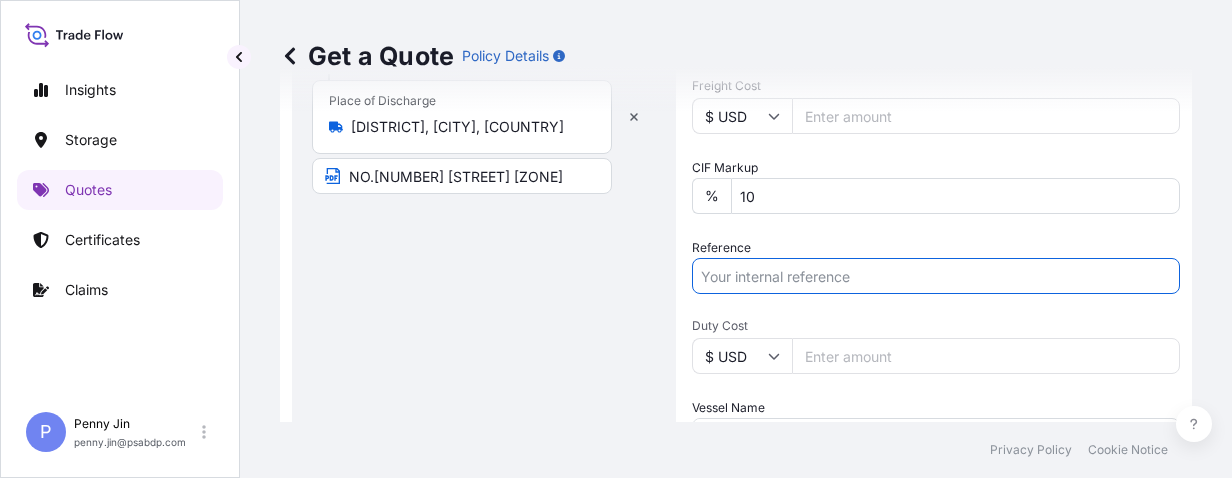 click on "Reference" at bounding box center [936, 276] 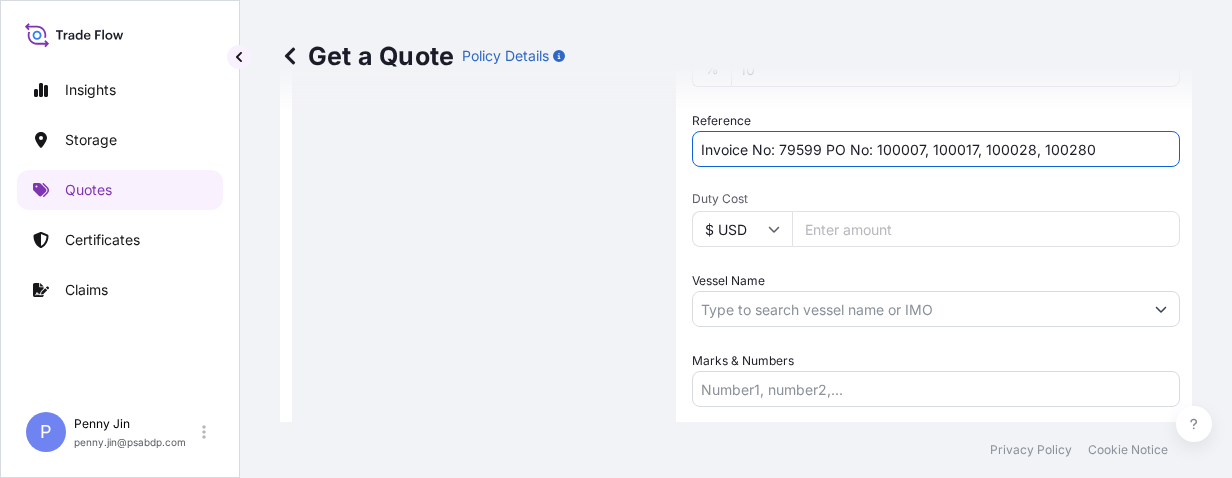 scroll, scrollTop: 1012, scrollLeft: 0, axis: vertical 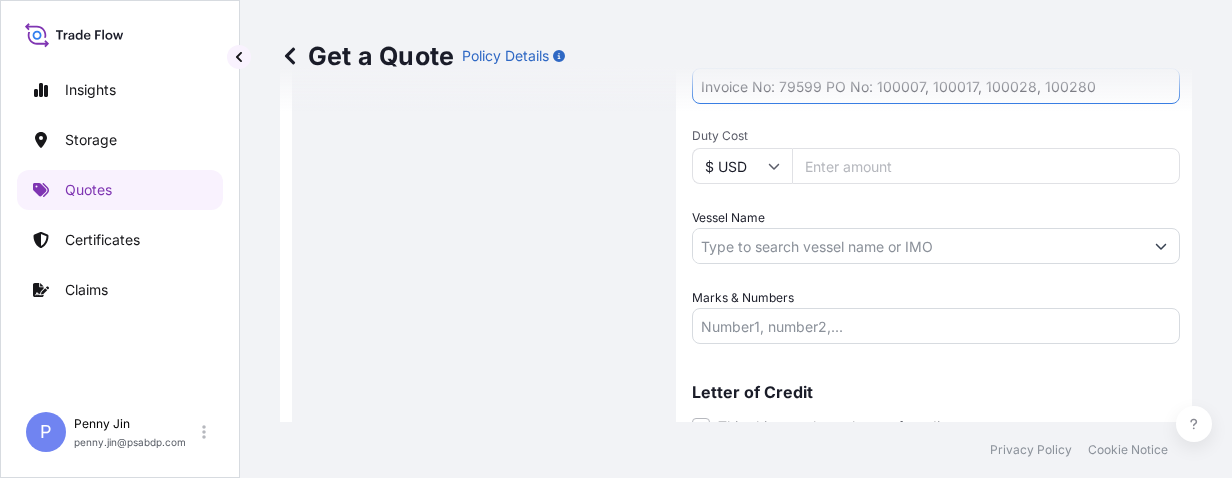 type on "Invoice No: 79599 PO No: 100007, 100017, 100028, 100280" 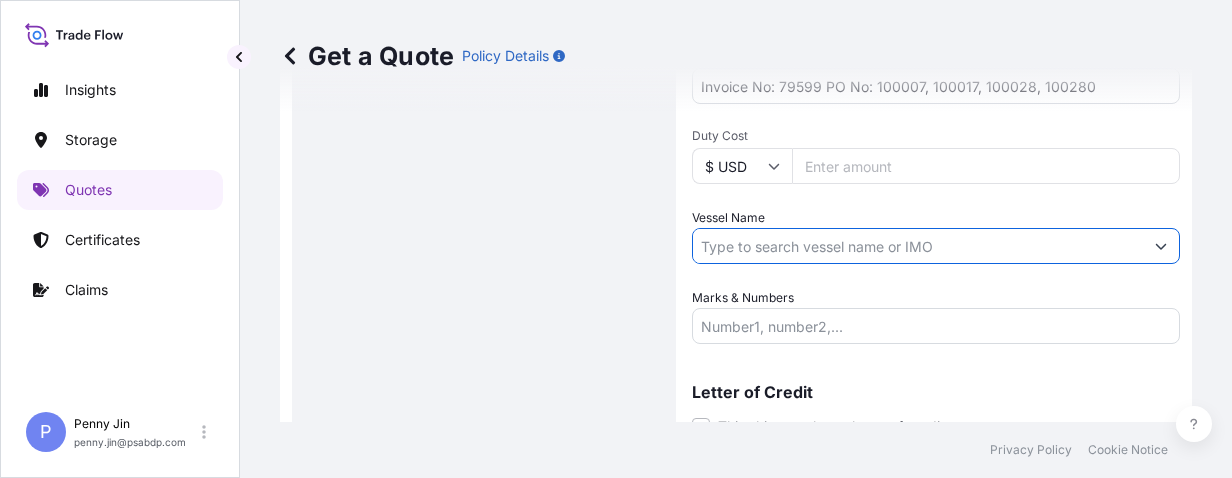 click on "Vessel Name" at bounding box center [918, 246] 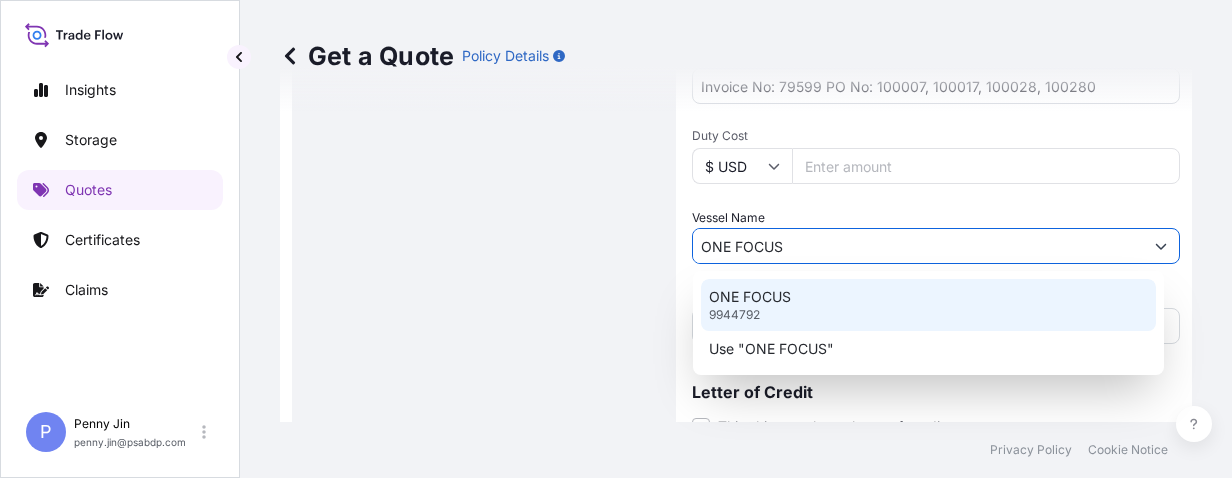 click on "ONE FOCUS 9944792" at bounding box center (928, 305) 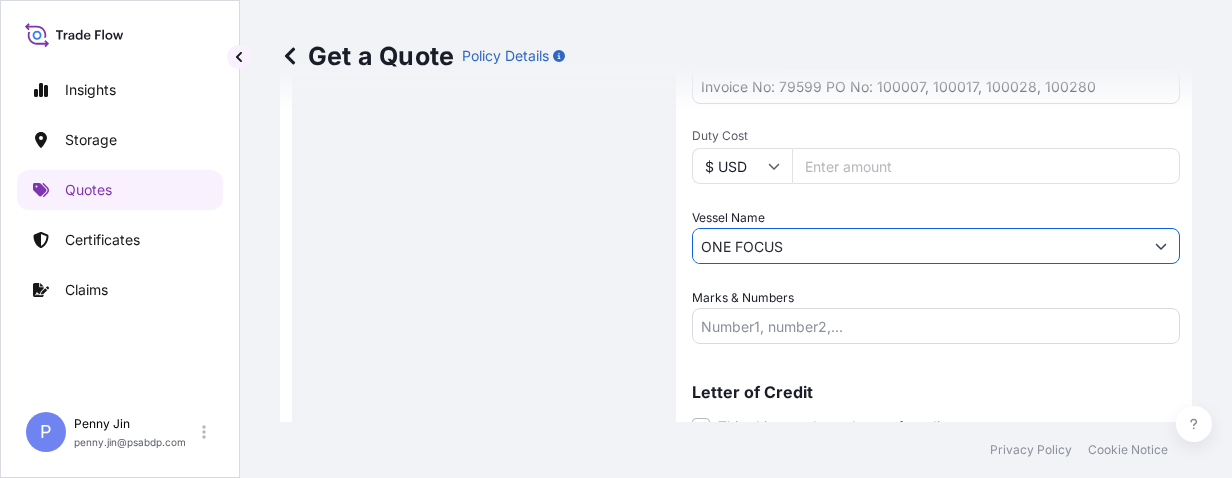 scroll, scrollTop: 1094, scrollLeft: 0, axis: vertical 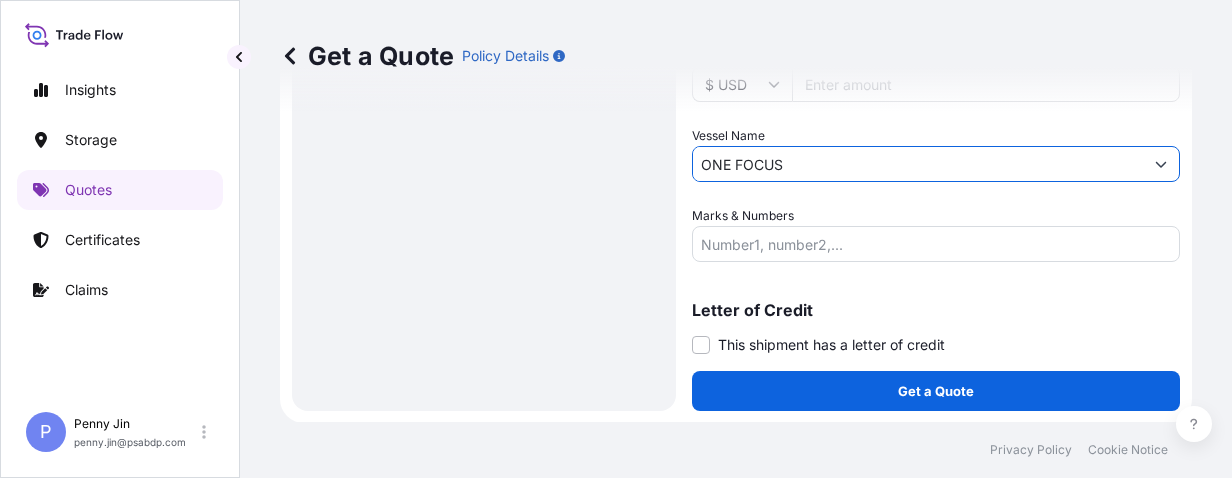 type on "ONE FOCUS" 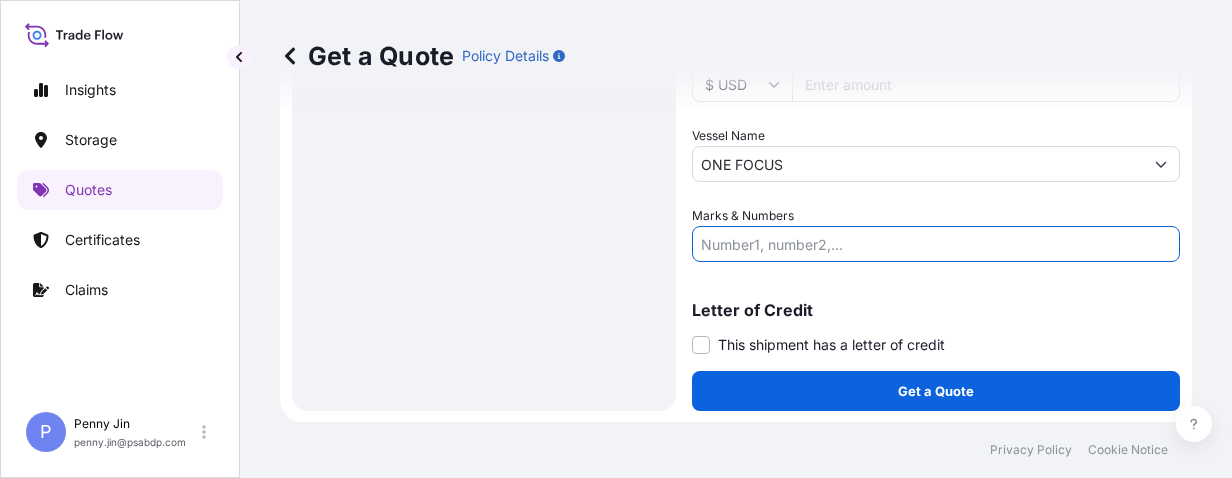 click on "Marks & Numbers" at bounding box center [936, 244] 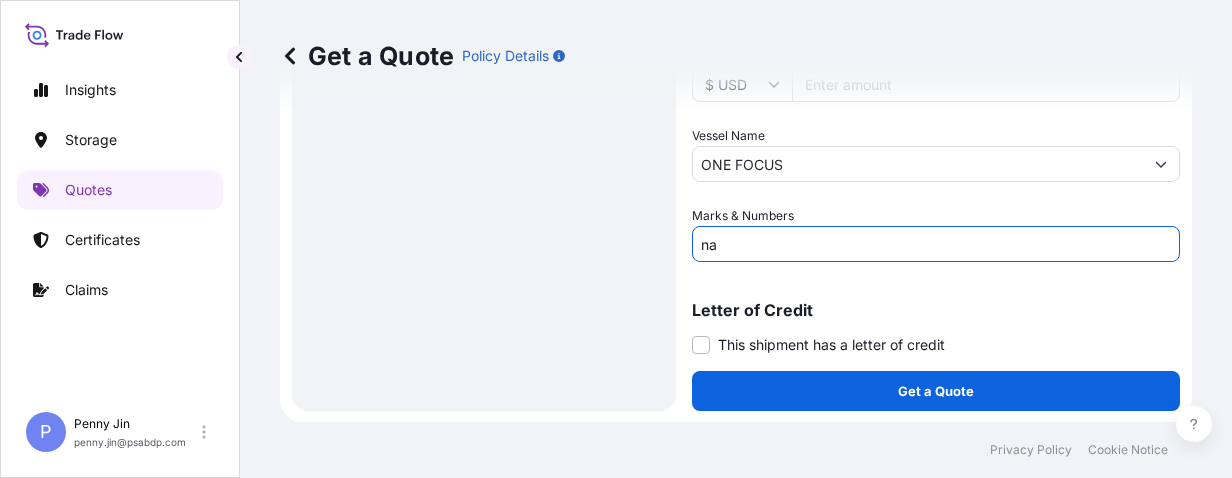 drag, startPoint x: 736, startPoint y: 239, endPoint x: 681, endPoint y: 252, distance: 56.515484 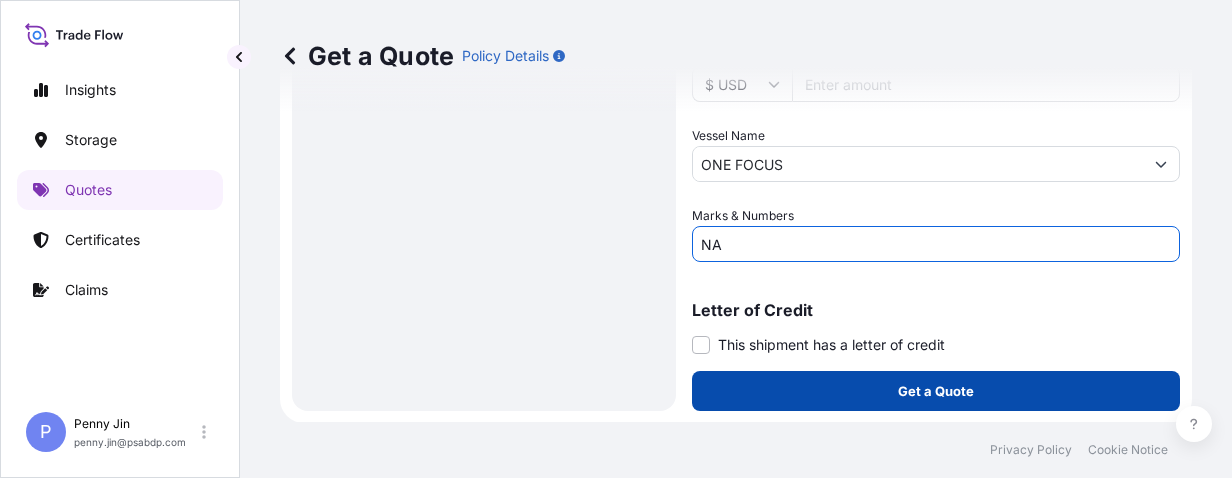 type on "NA" 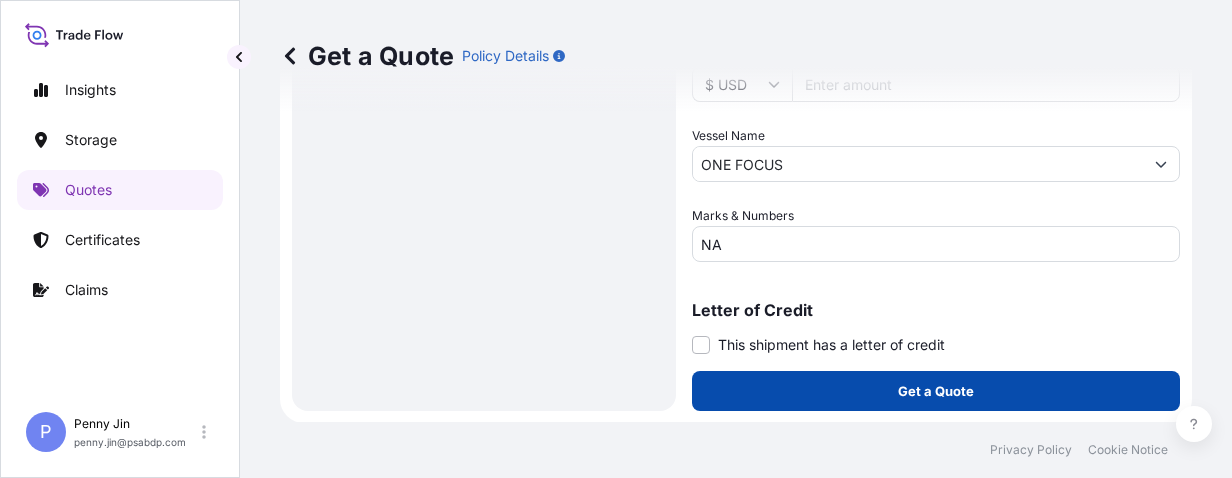 click on "Get a Quote" at bounding box center (936, 391) 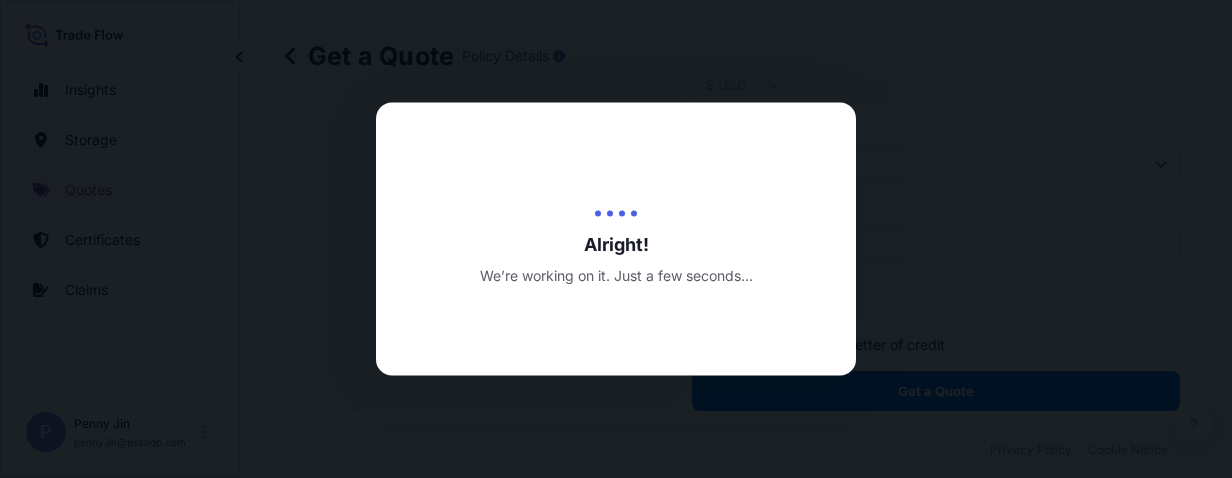 scroll, scrollTop: 0, scrollLeft: 0, axis: both 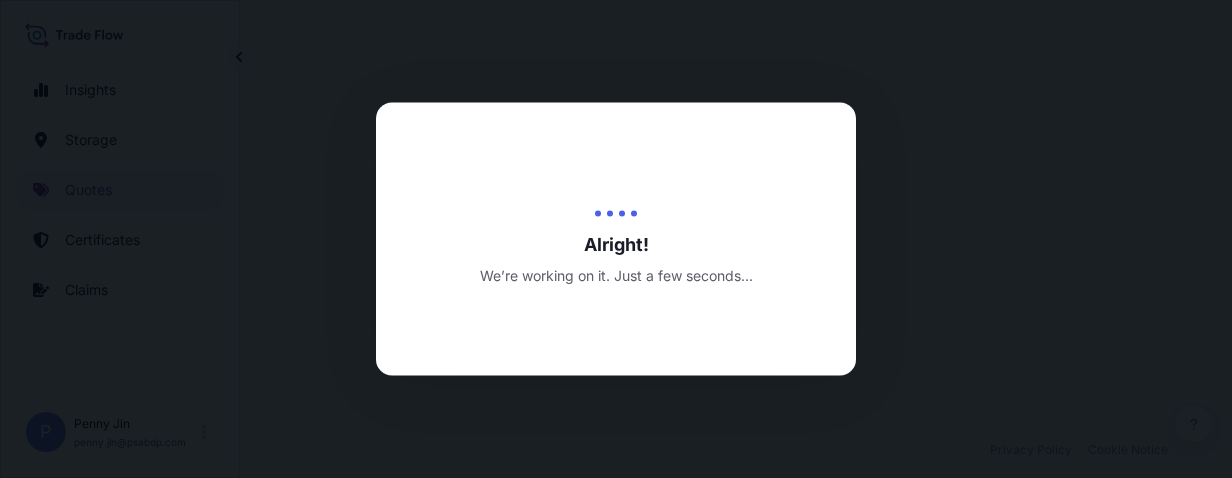 select on "Road / Inland" 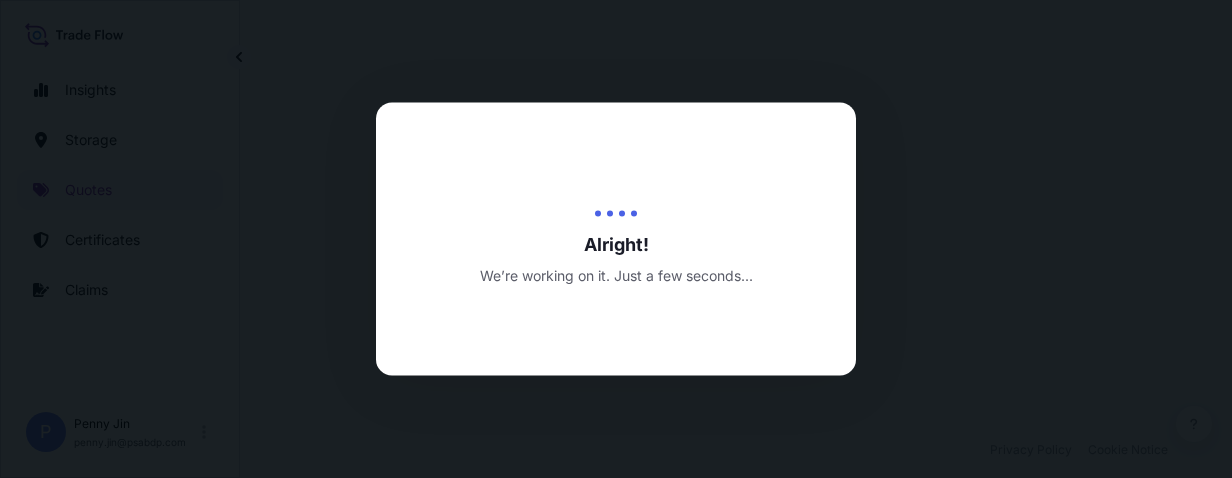 select on "Water" 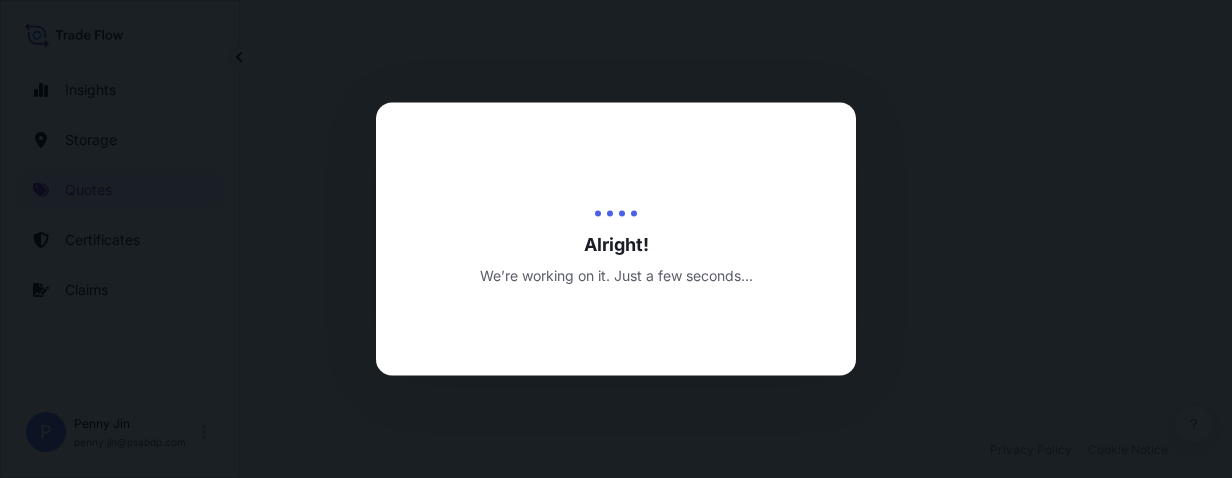 select on "Road / Inland" 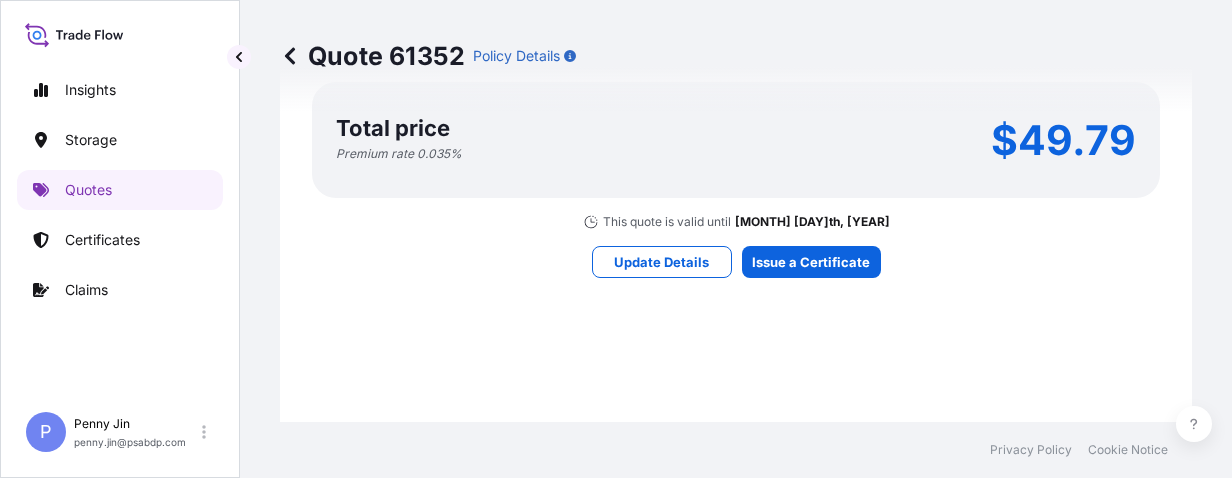 scroll, scrollTop: 2449, scrollLeft: 0, axis: vertical 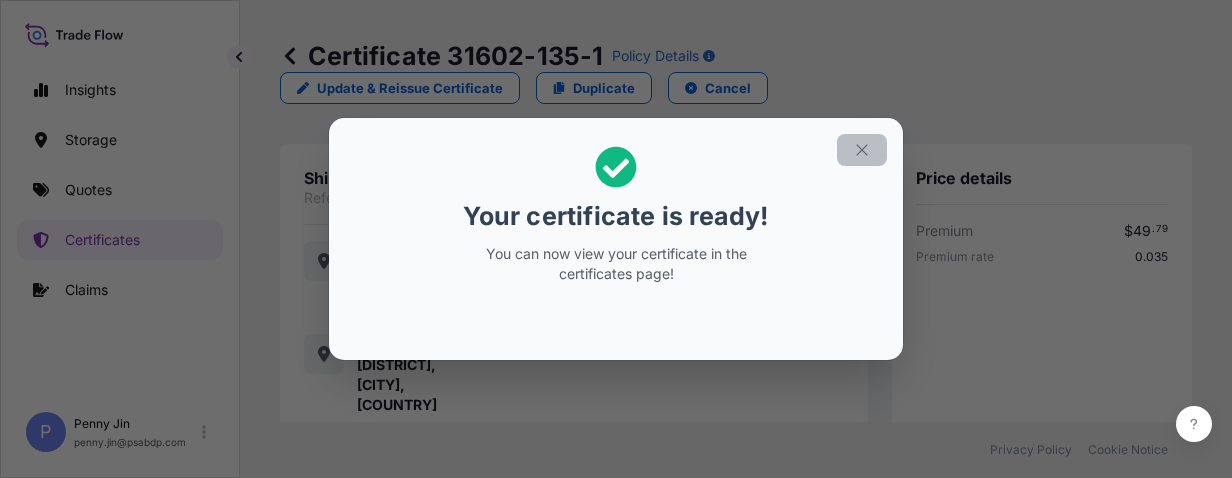 click 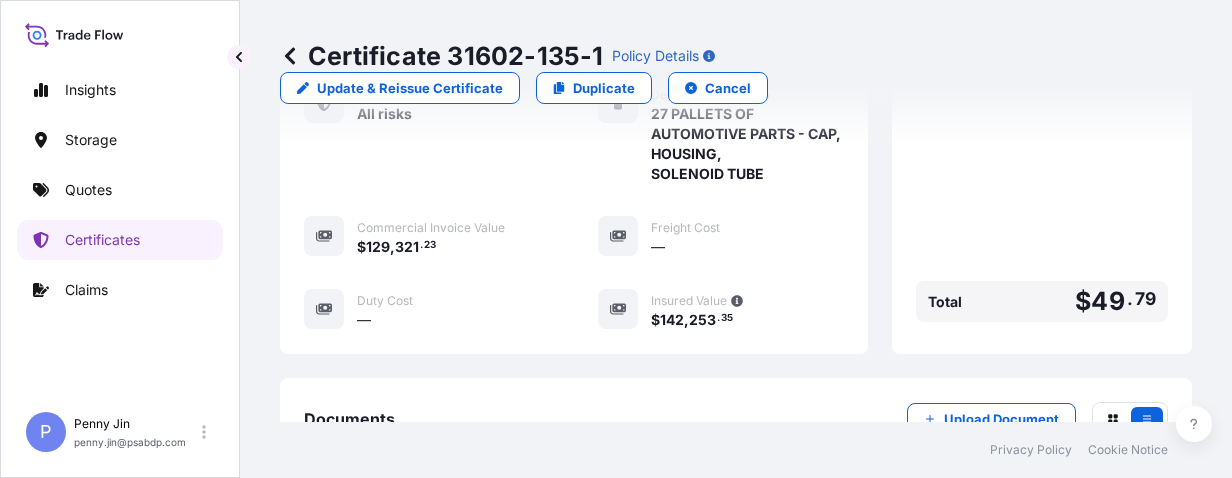 scroll, scrollTop: 959, scrollLeft: 0, axis: vertical 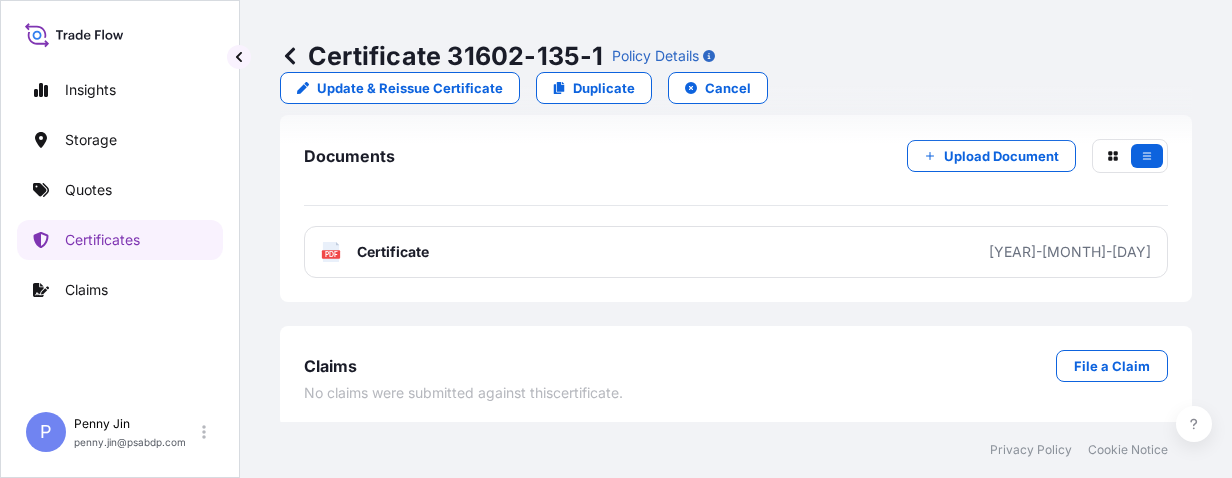 click on "PDF Certificate [DATE]" at bounding box center [736, 252] 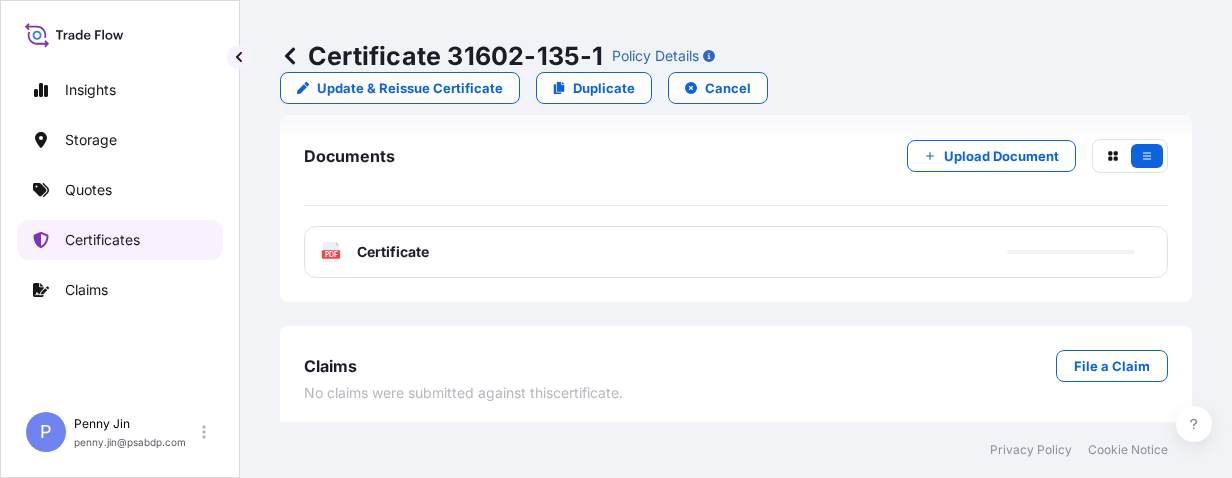 click on "Quotes" at bounding box center (88, 190) 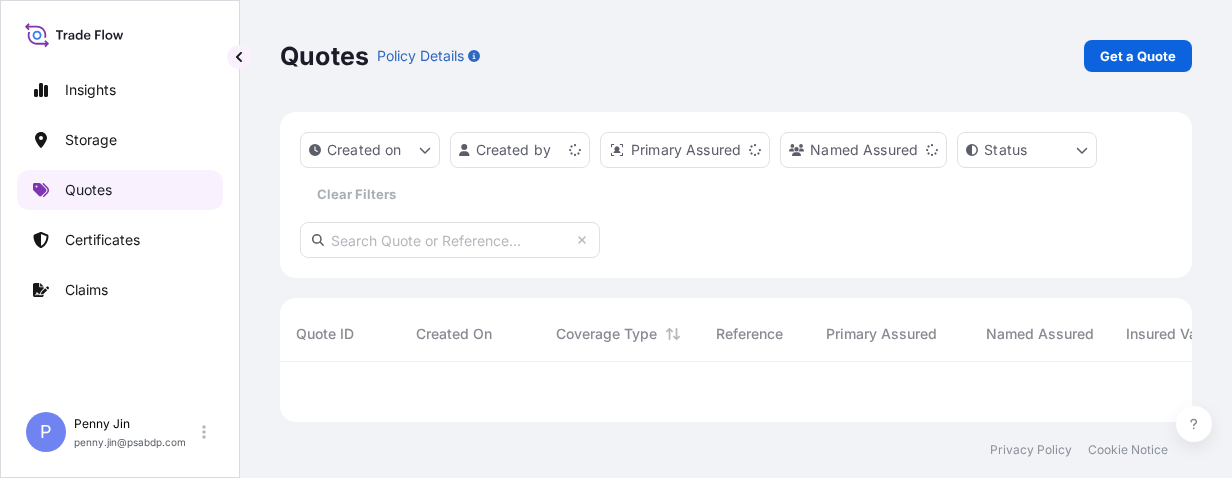 scroll, scrollTop: 0, scrollLeft: 0, axis: both 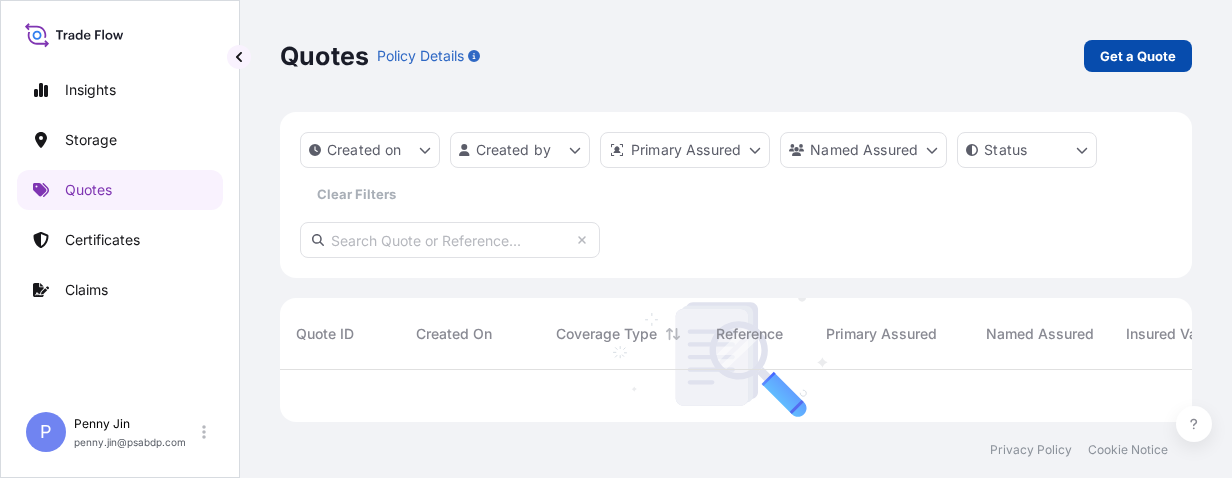 click on "Get a Quote" at bounding box center (1138, 56) 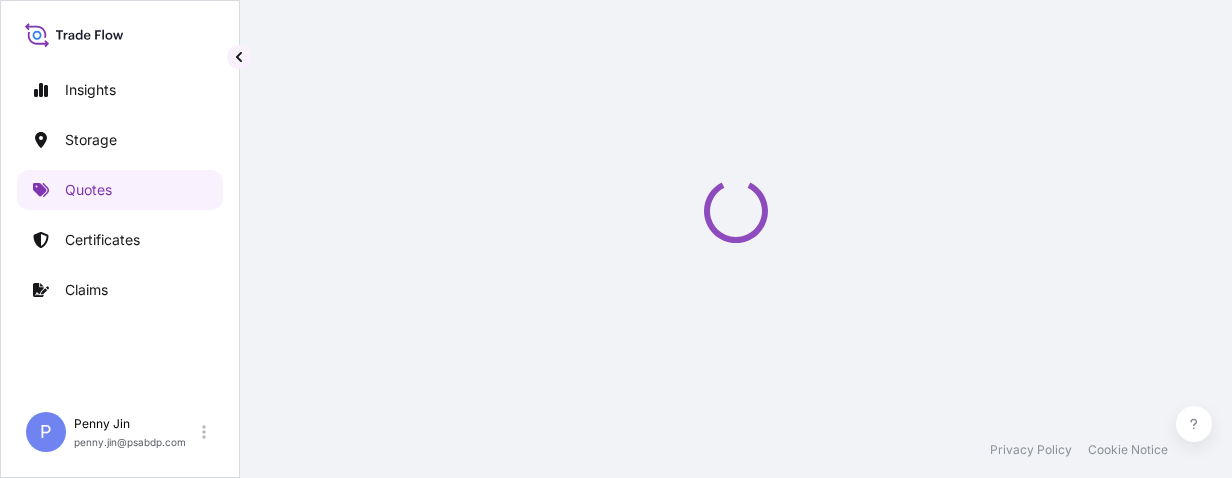select on "Water" 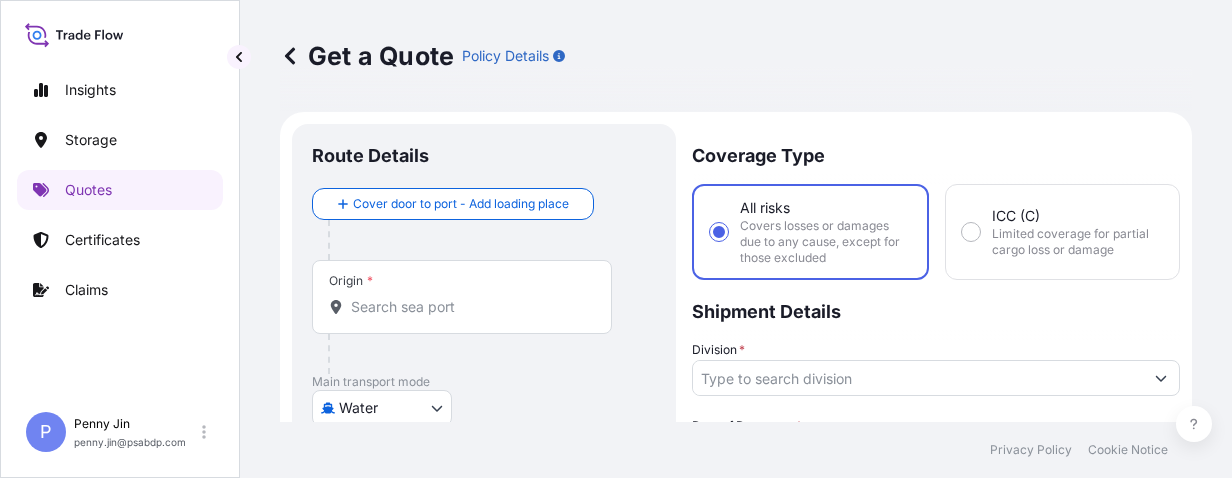 scroll, scrollTop: 32, scrollLeft: 0, axis: vertical 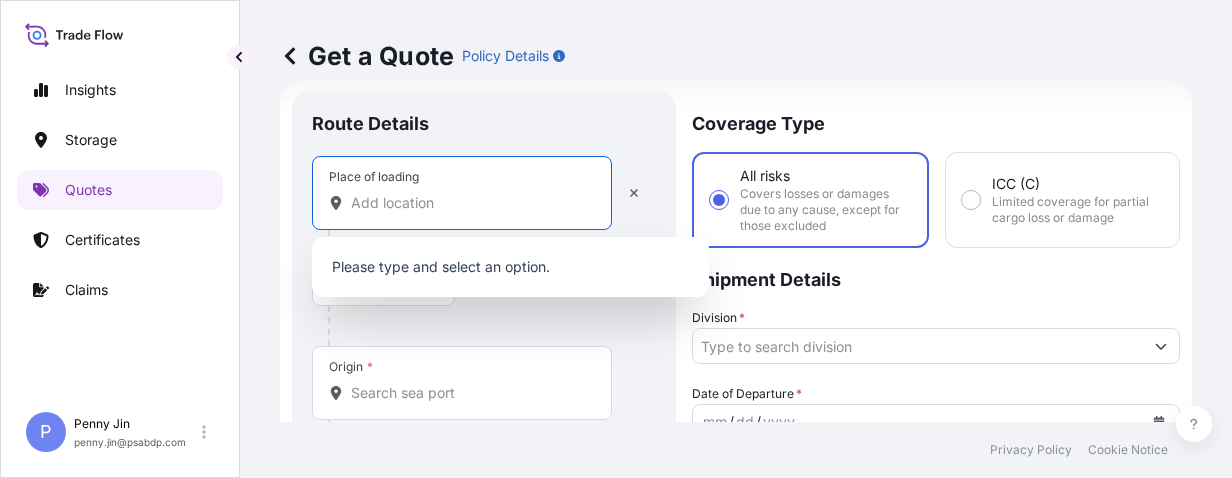 click on "Place of loading" at bounding box center (469, 203) 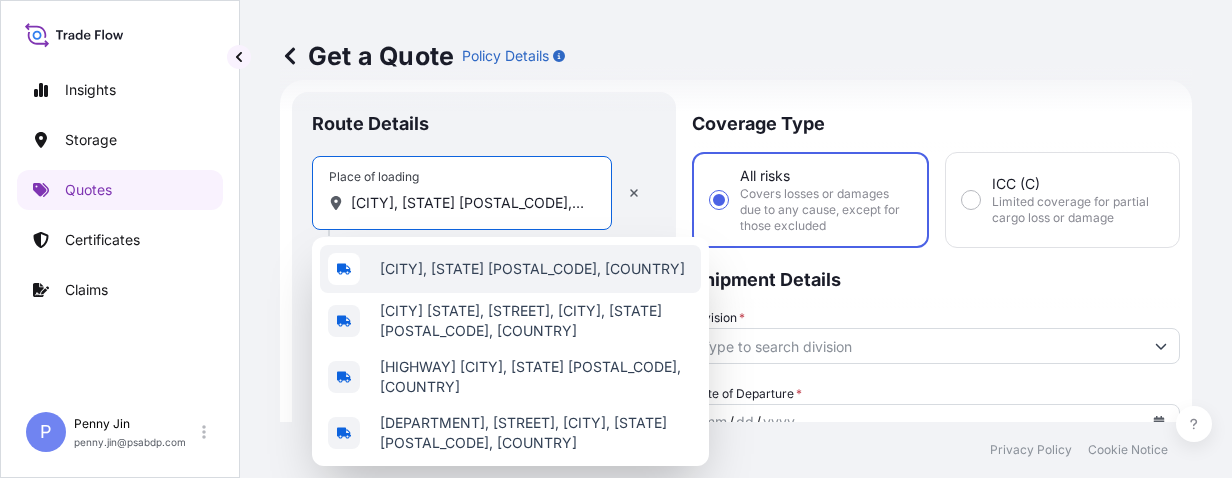 click on "[CITY], [STATE] [POSTAL_CODE], [COUNTRY]" at bounding box center [510, 269] 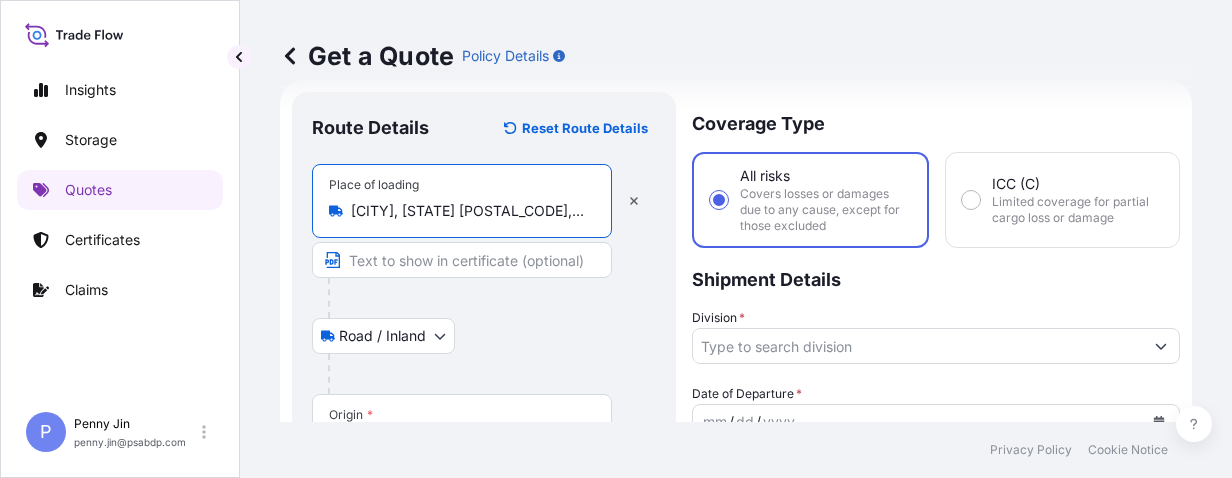 type on "[CITY], [STATE] [POSTAL_CODE], [COUNTRY]" 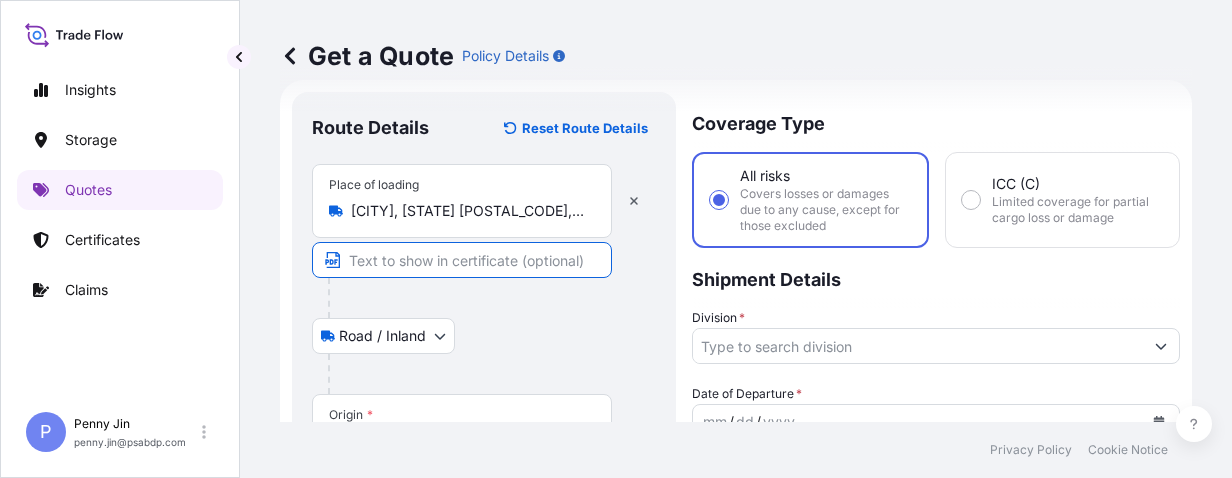 paste on "[NUMBER] [STREET] [CITY], [STATE] [POSTAL_CODE], [COUNTRY]-[COUNTRY_CODE]" 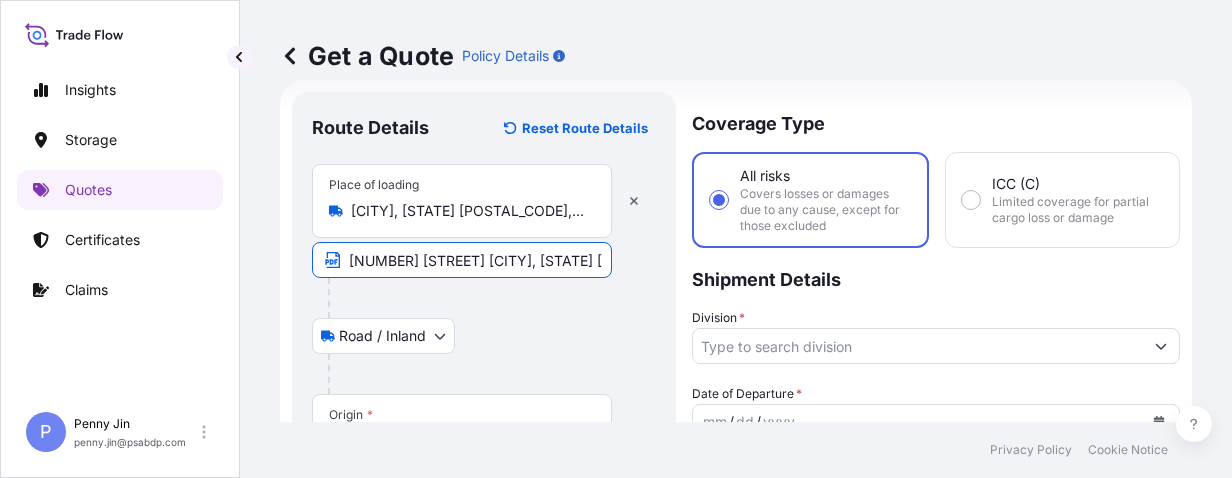 scroll, scrollTop: 0, scrollLeft: 132, axis: horizontal 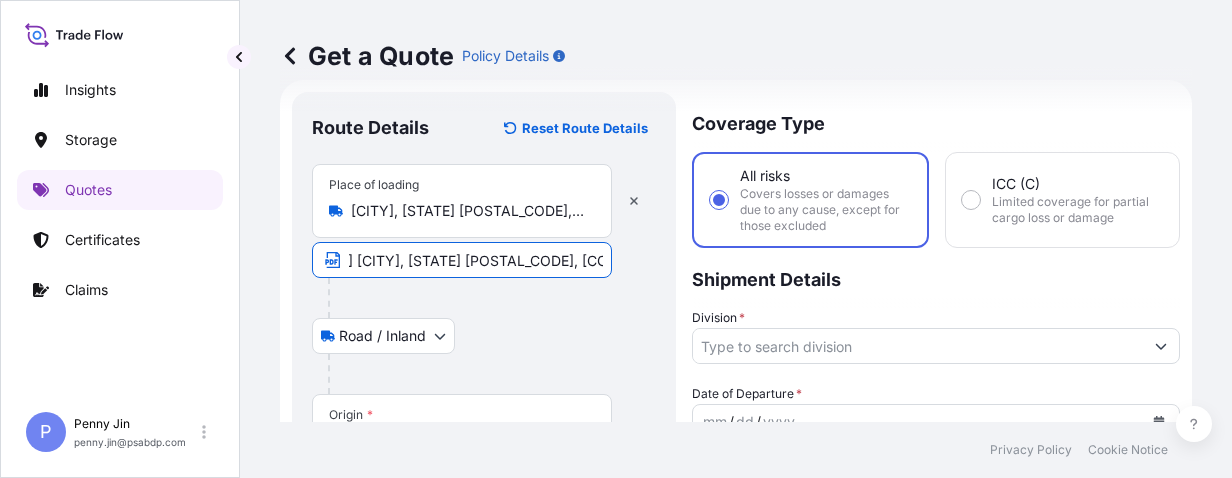 drag, startPoint x: 578, startPoint y: 260, endPoint x: 649, endPoint y: 256, distance: 71.11259 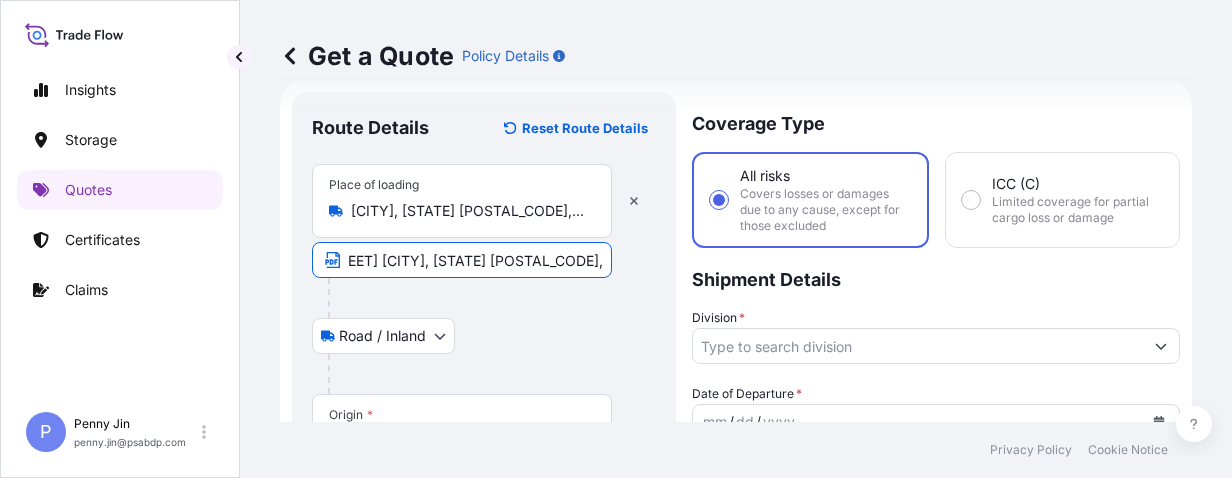 type on "[NUMBER] [STREET] [CITY], [STATE] [POSTAL_CODE], [COUNTRY]" 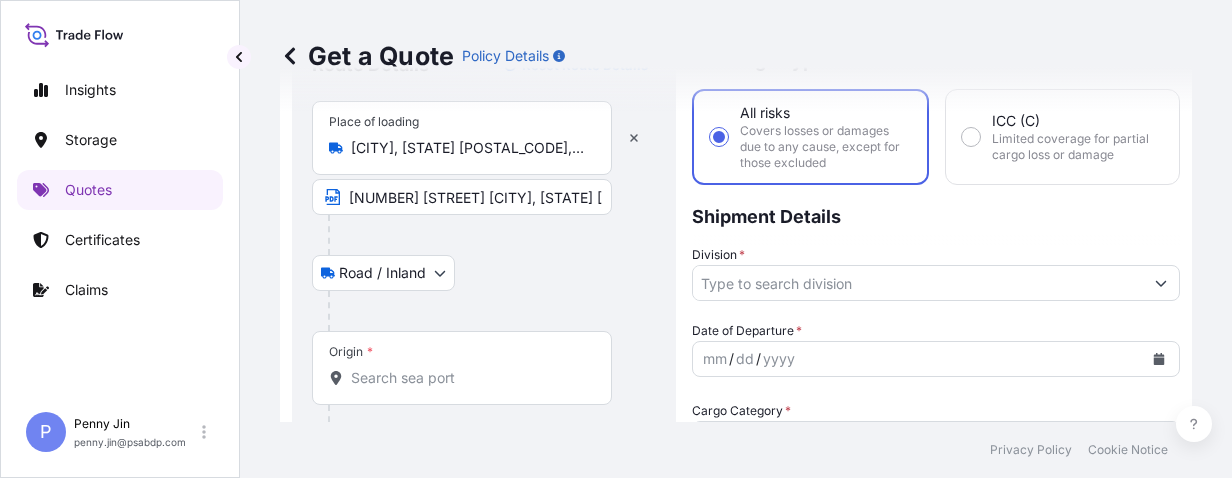 scroll, scrollTop: 158, scrollLeft: 0, axis: vertical 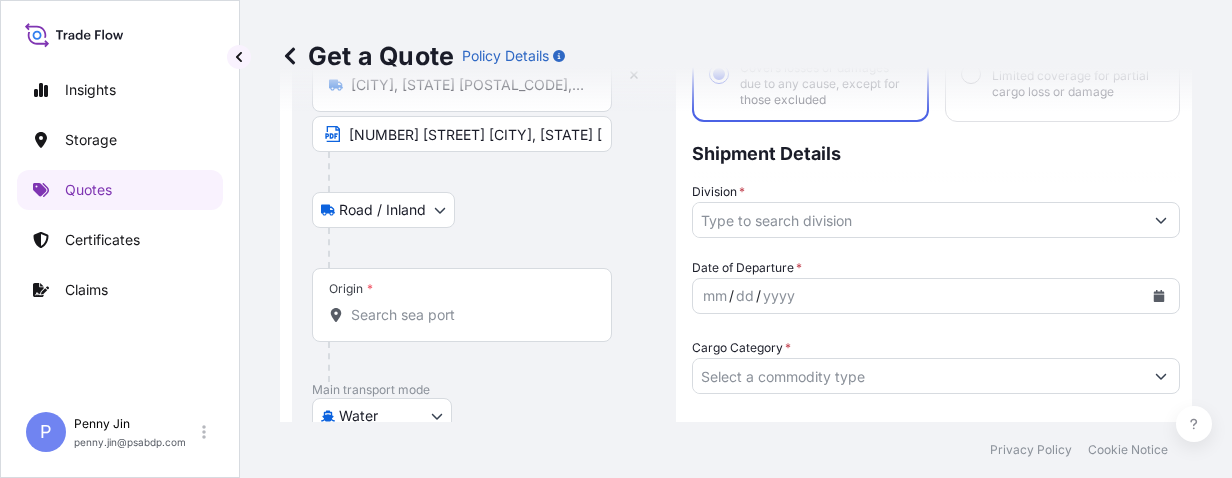 click on "Origin *" at bounding box center (462, 305) 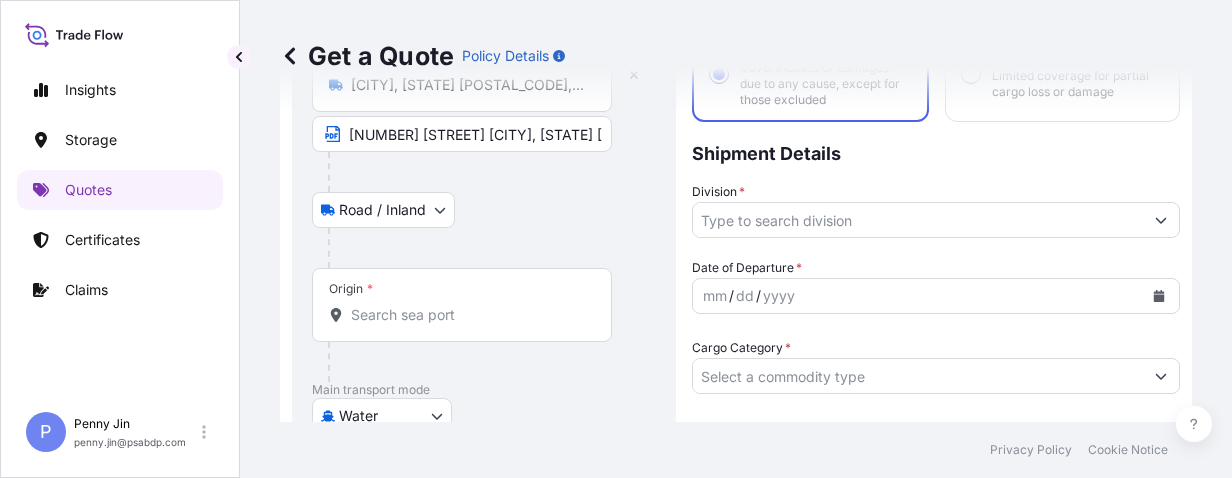 click on "Origin *" at bounding box center [469, 315] 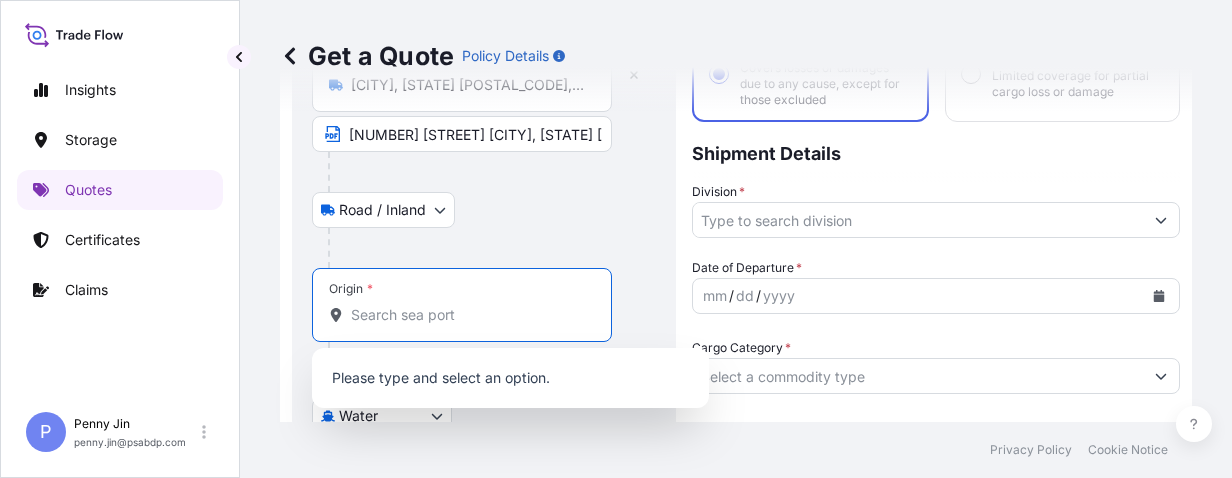 paste on "SAVANNAH" 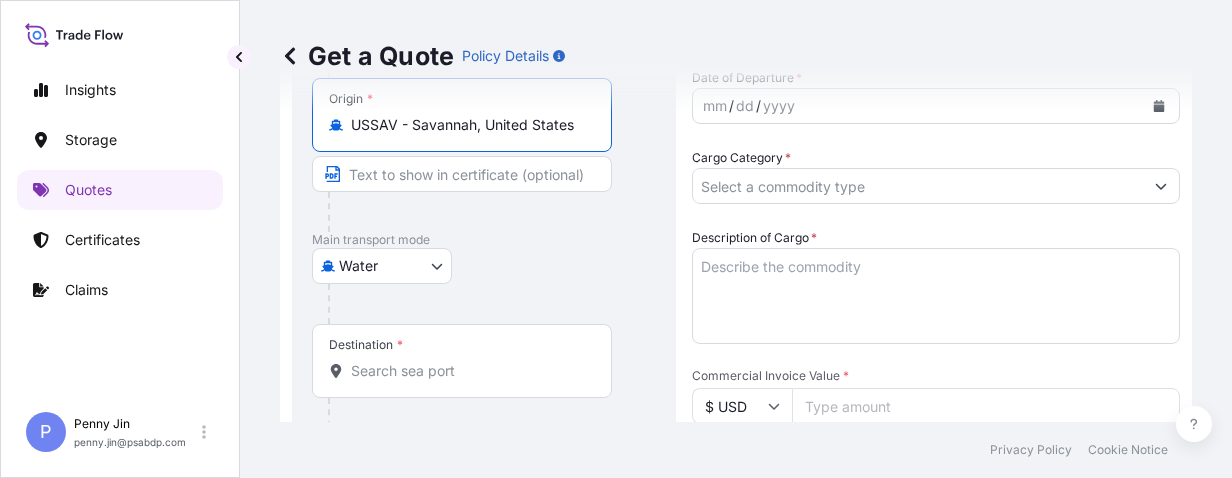 scroll, scrollTop: 412, scrollLeft: 0, axis: vertical 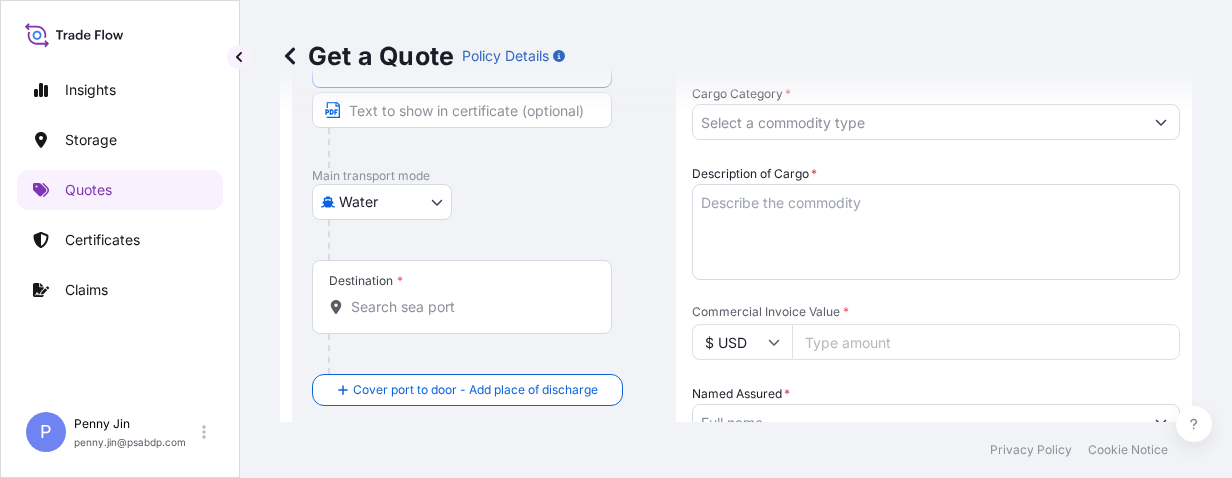 type on "USSAV - Savannah, United States" 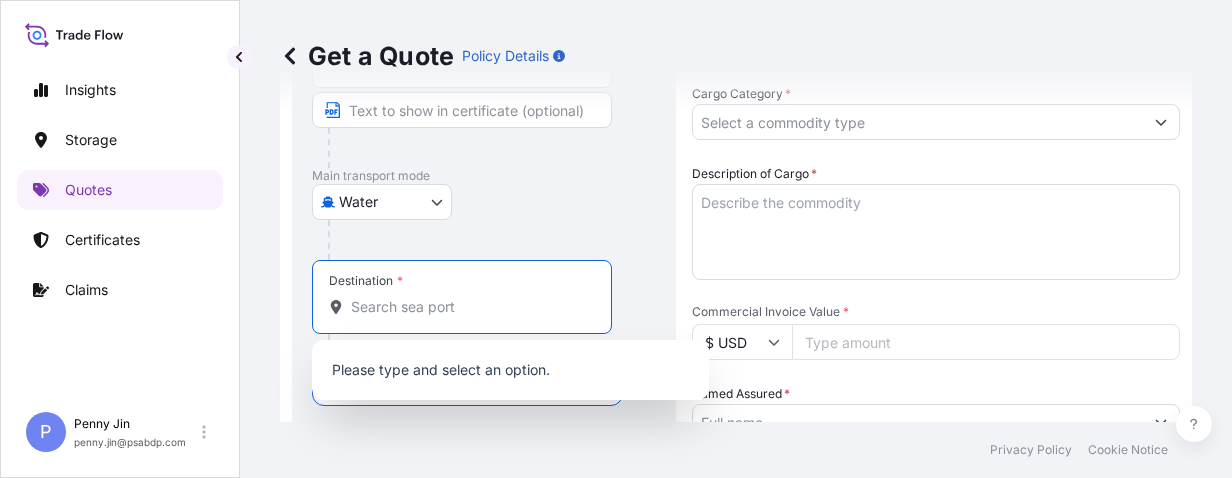 paste on "SHANG HAI," 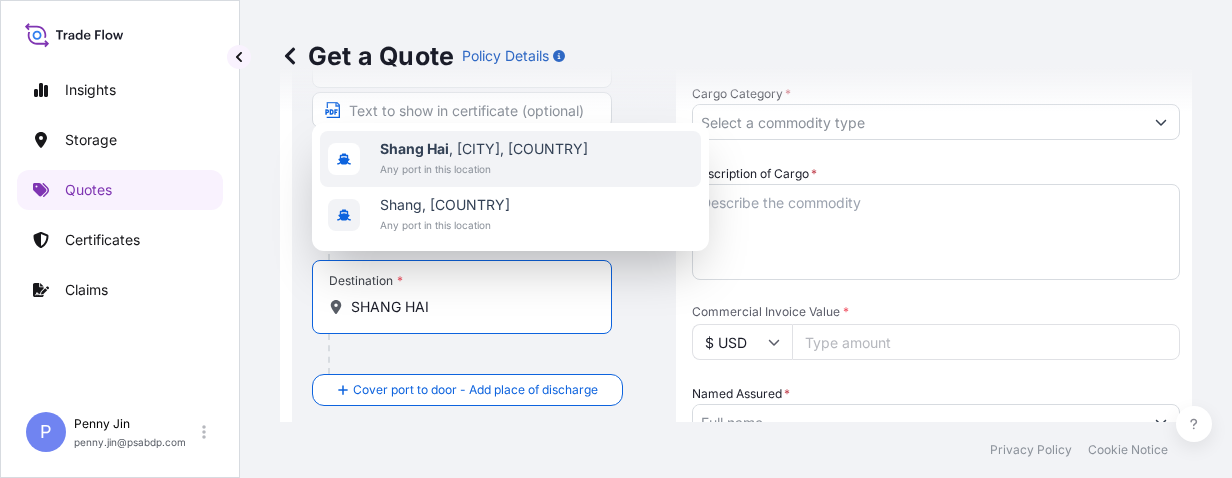 click on "[CITY] , [CITY], [COUNTRY]" at bounding box center [484, 149] 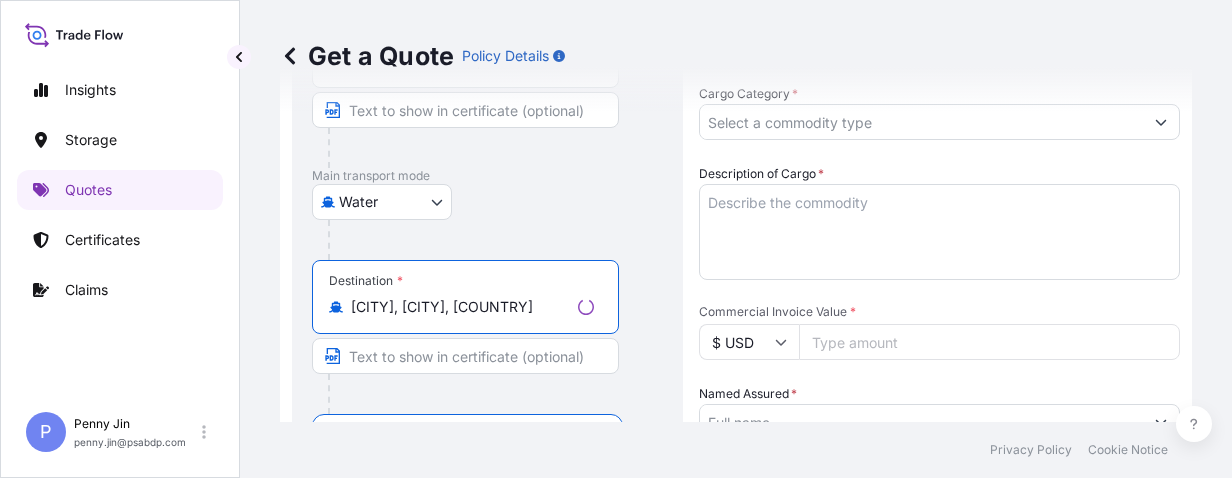 scroll, scrollTop: 538, scrollLeft: 0, axis: vertical 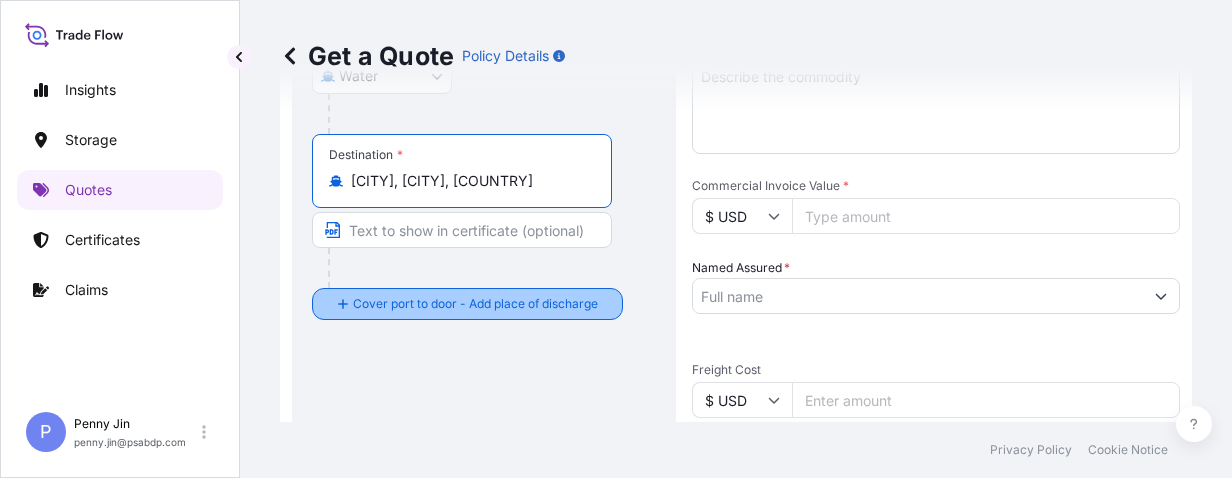 type on "[CITY], [CITY], [COUNTRY]" 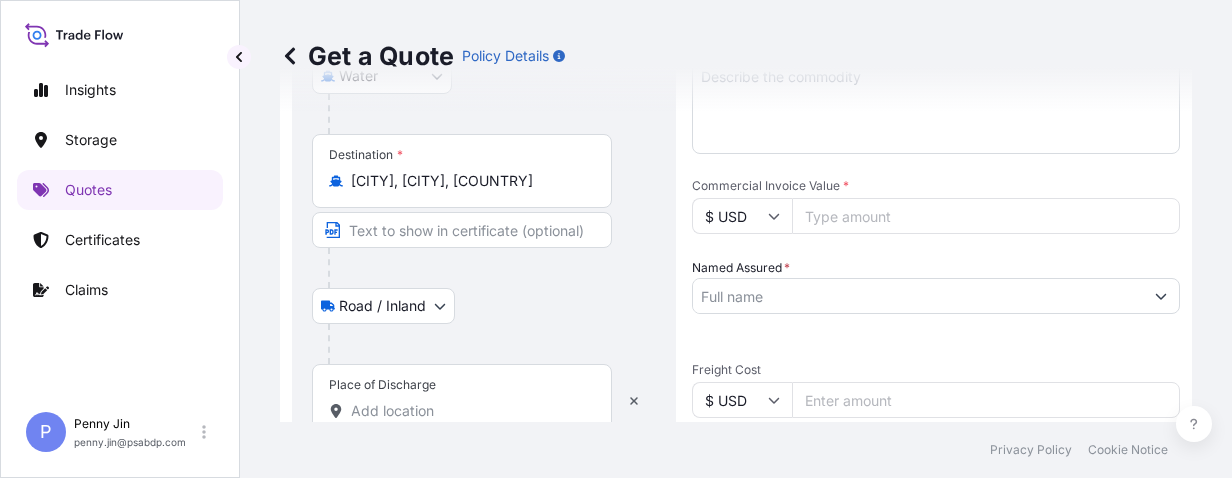 click on "Place of Discharge" at bounding box center (469, 411) 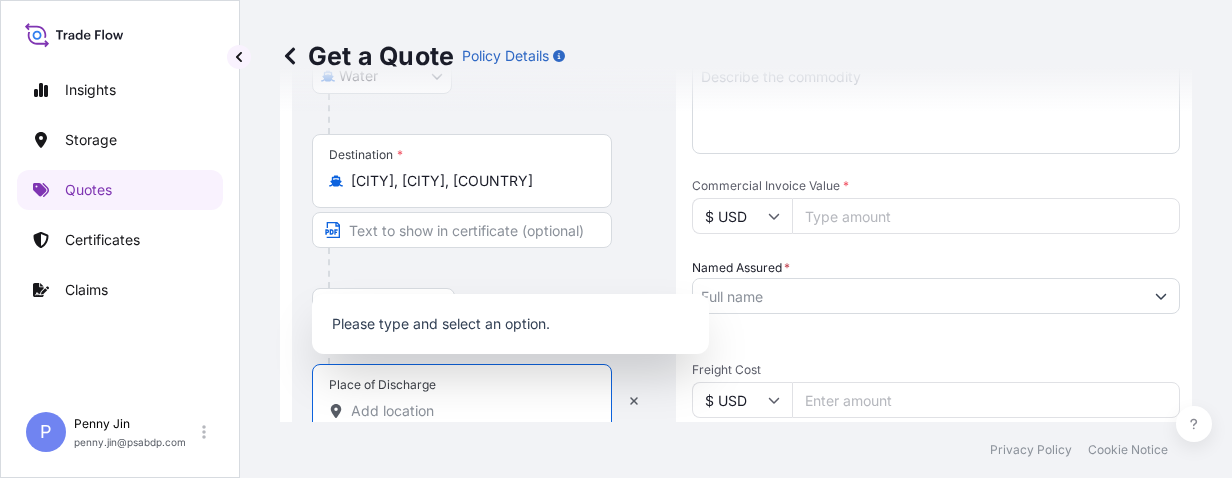 paste on "SONGJIANG" 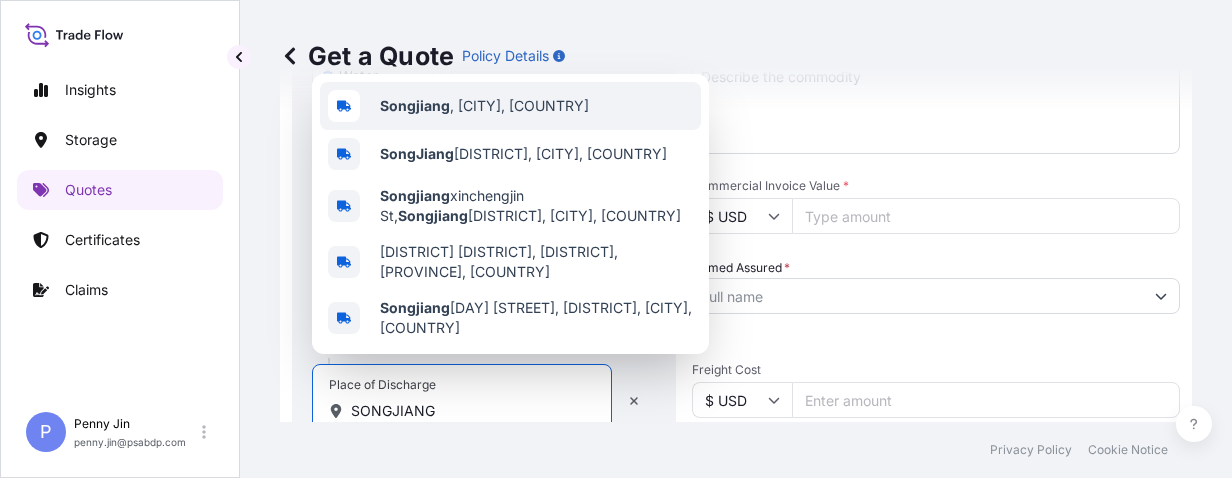 click on "[DISTRICT] , [CITY], [COUNTRY]" at bounding box center (484, 106) 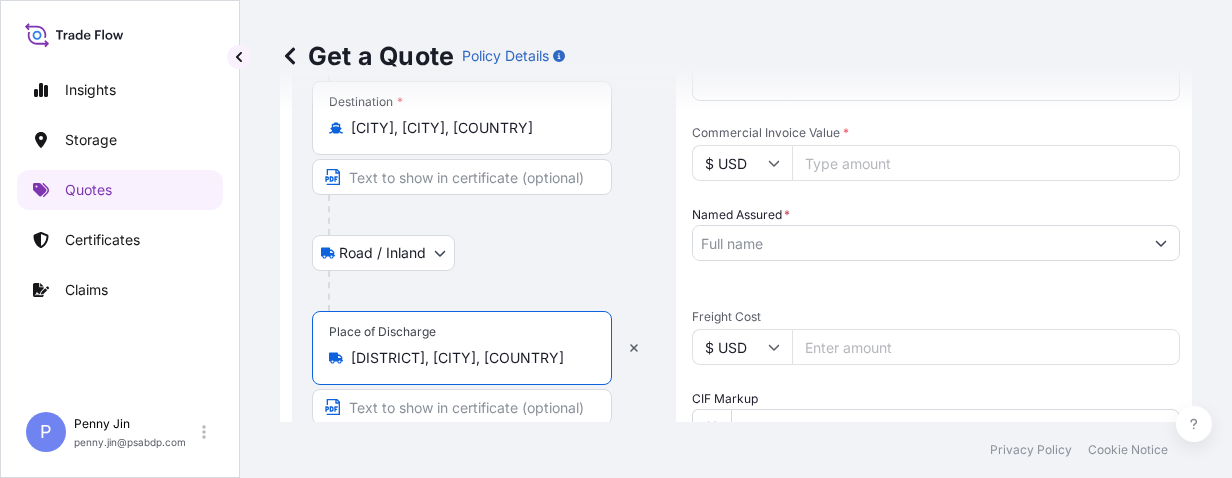 scroll, scrollTop: 644, scrollLeft: 0, axis: vertical 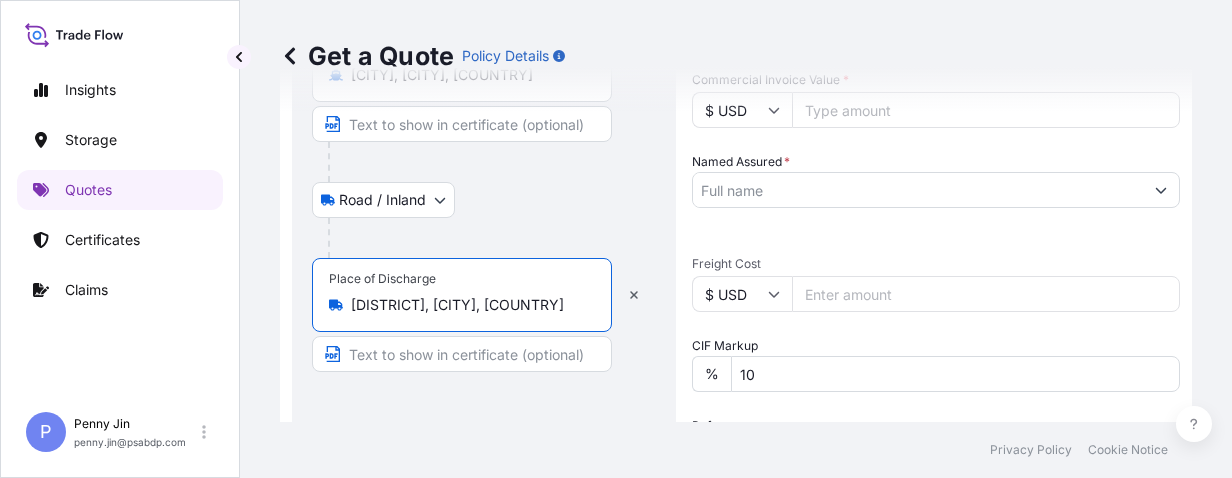 type on "[DISTRICT], [CITY], [COUNTRY]" 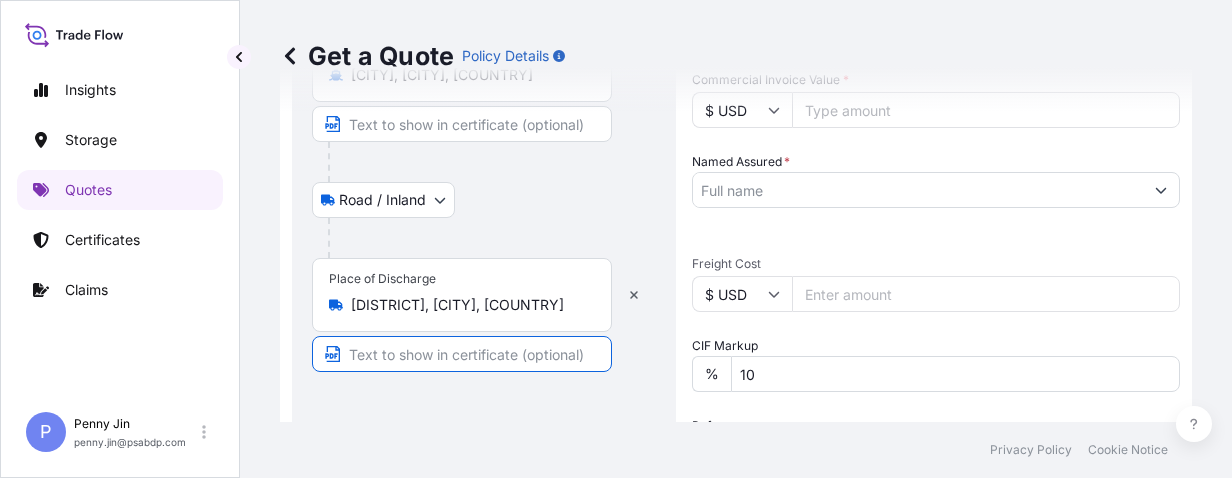 click at bounding box center (462, 354) 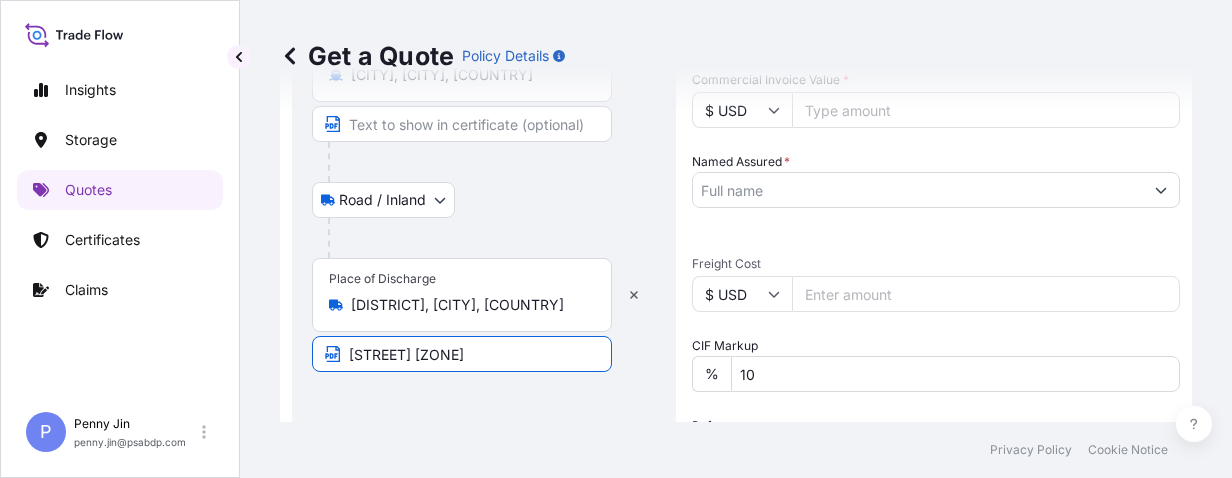 scroll, scrollTop: 0, scrollLeft: 123, axis: horizontal 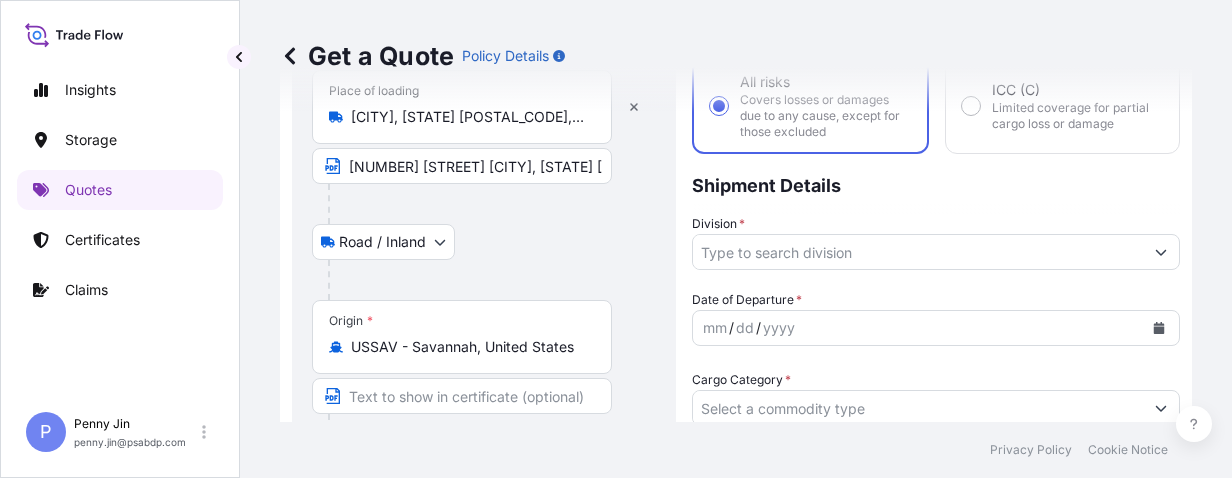 click at bounding box center (1161, 252) 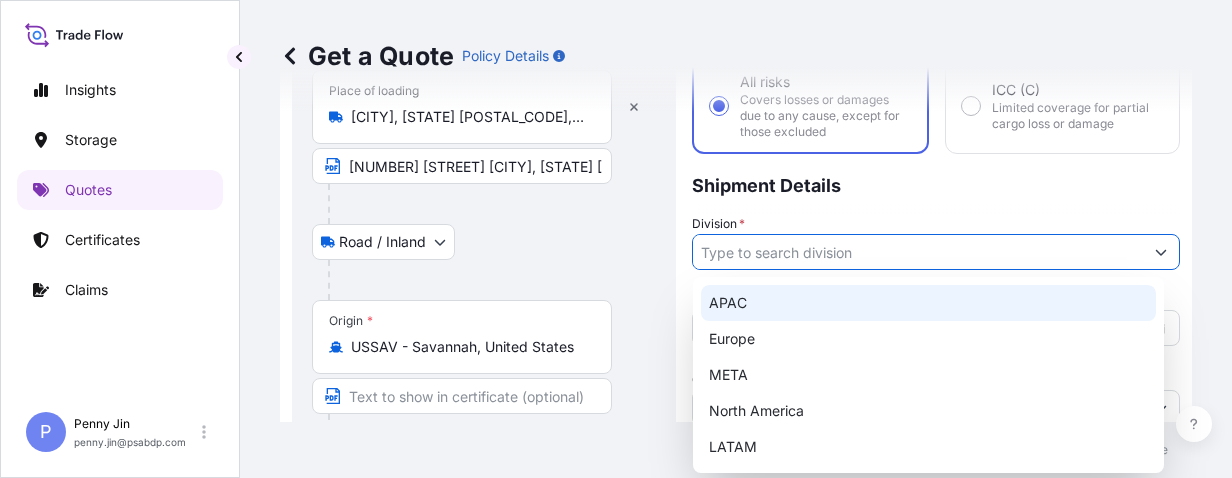 click on "APAC" at bounding box center [928, 303] 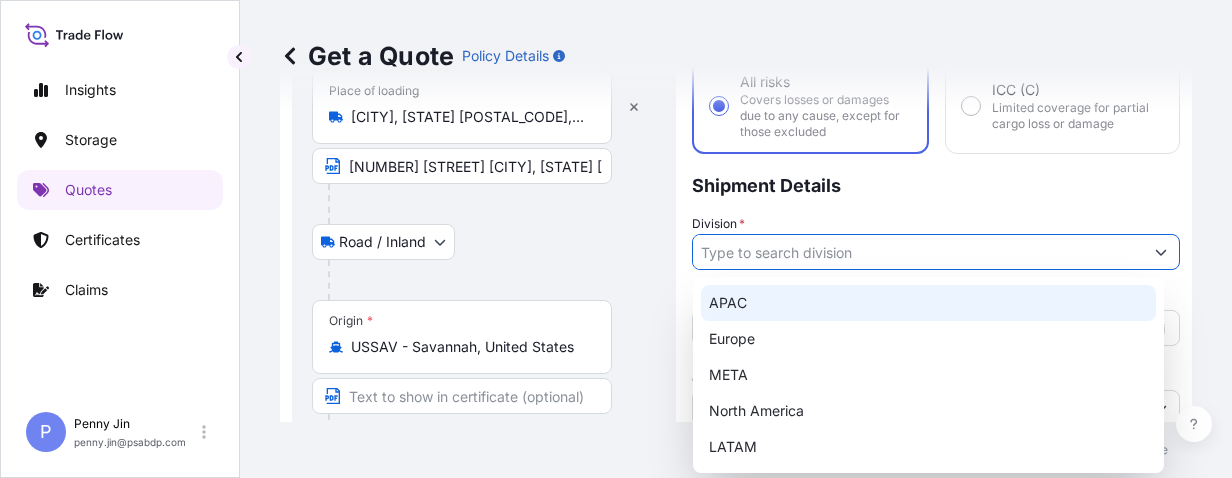 type on "APAC" 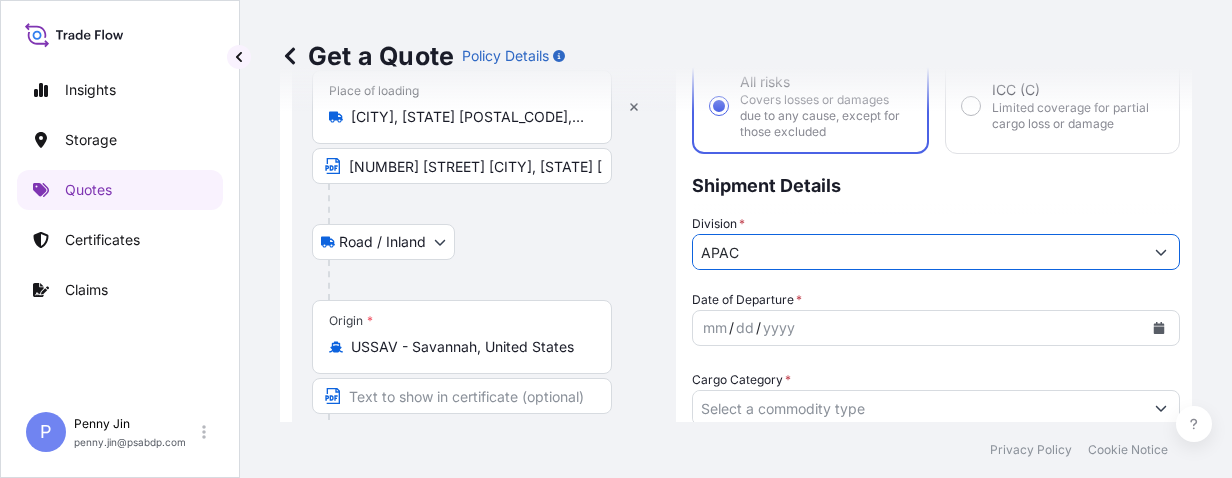 scroll, scrollTop: 190, scrollLeft: 0, axis: vertical 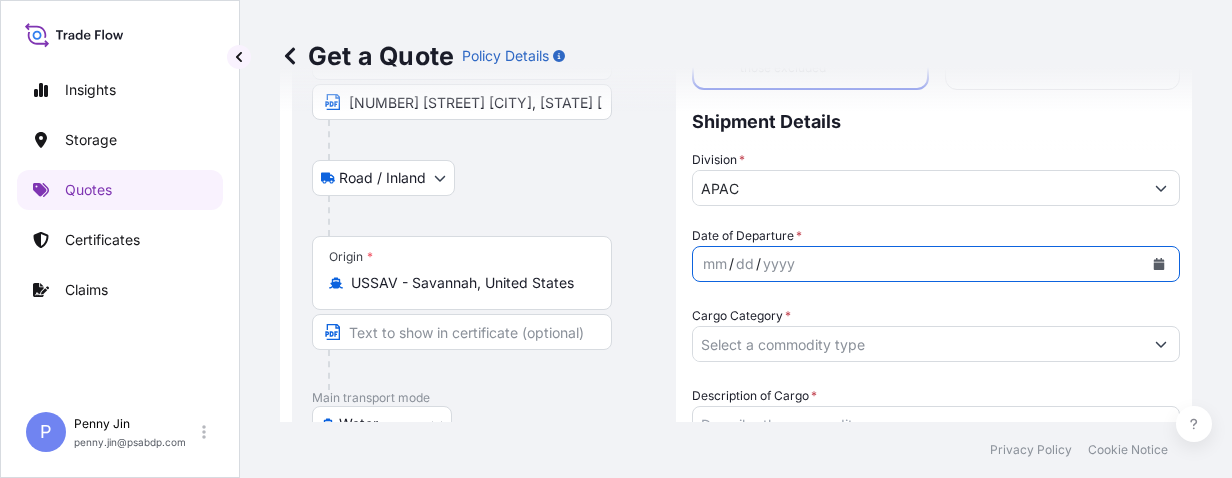 click 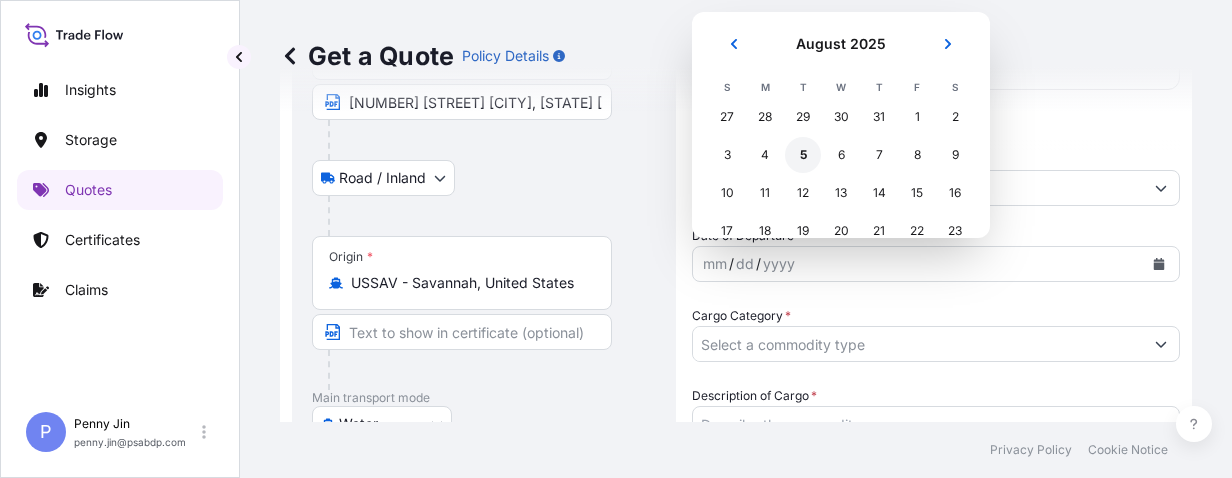 click on "5" at bounding box center (803, 155) 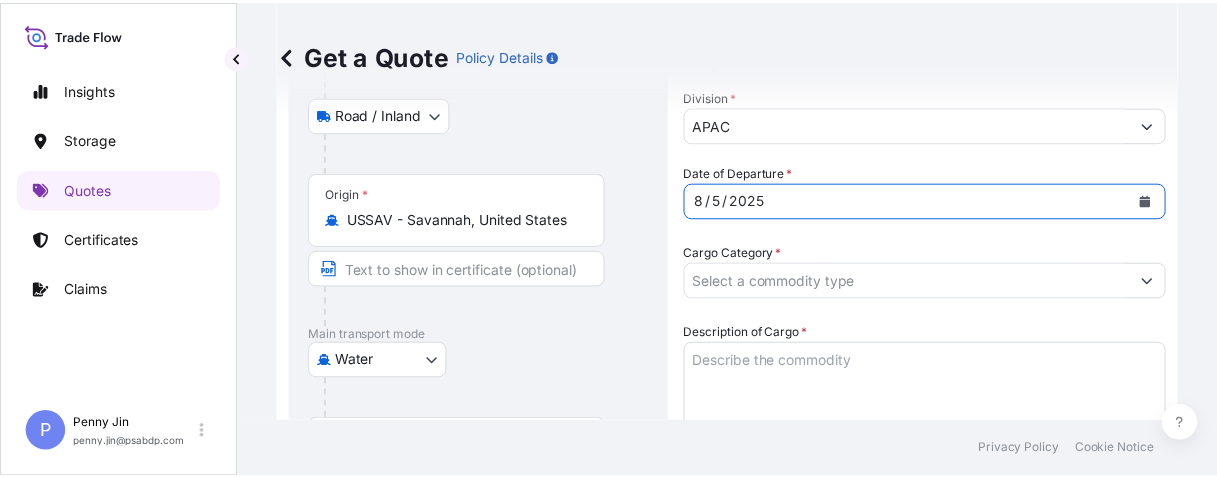 scroll, scrollTop: 316, scrollLeft: 0, axis: vertical 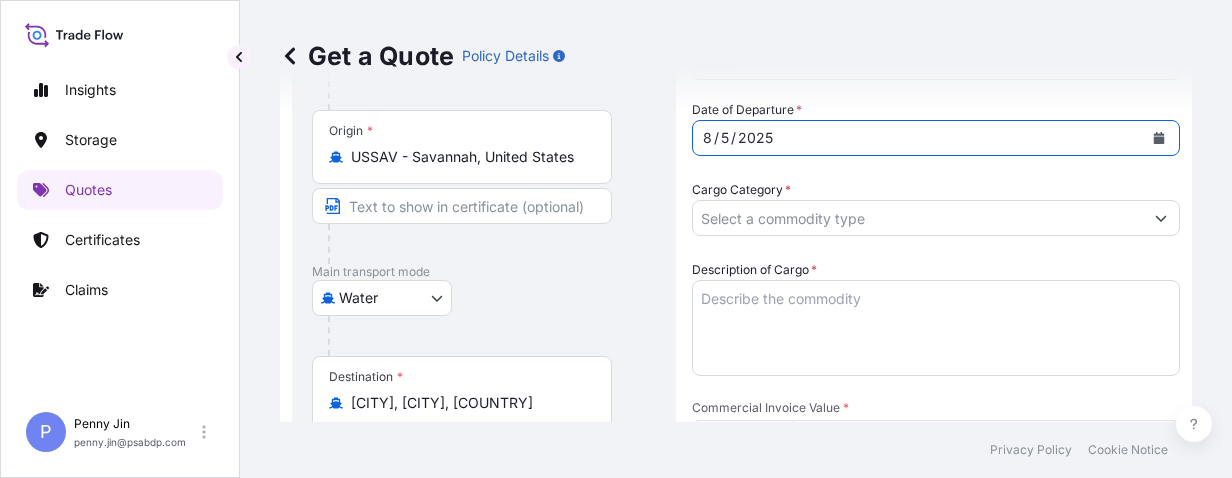 click on "Cargo Category *" at bounding box center [918, 218] 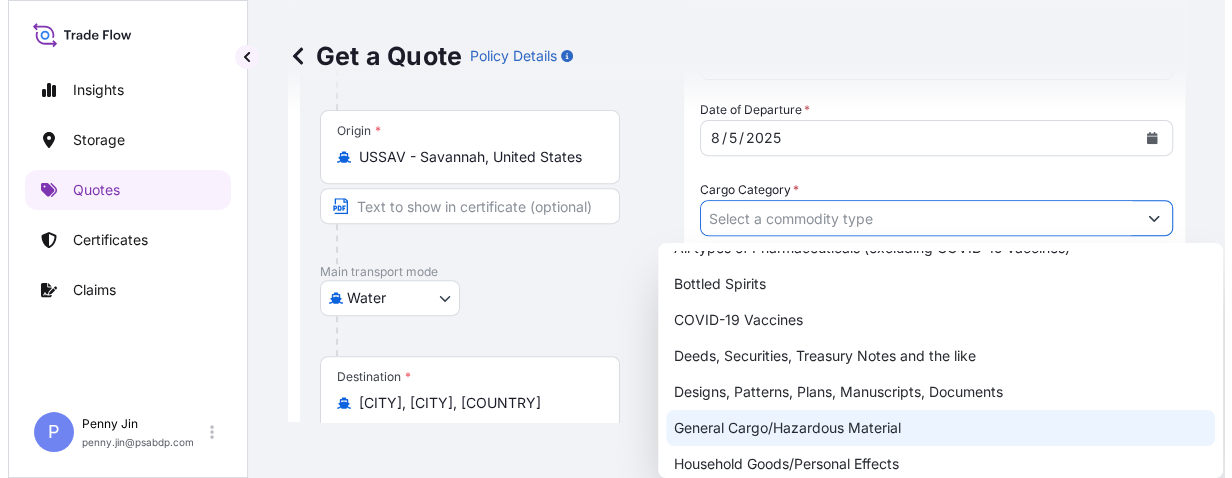 scroll, scrollTop: 115, scrollLeft: 0, axis: vertical 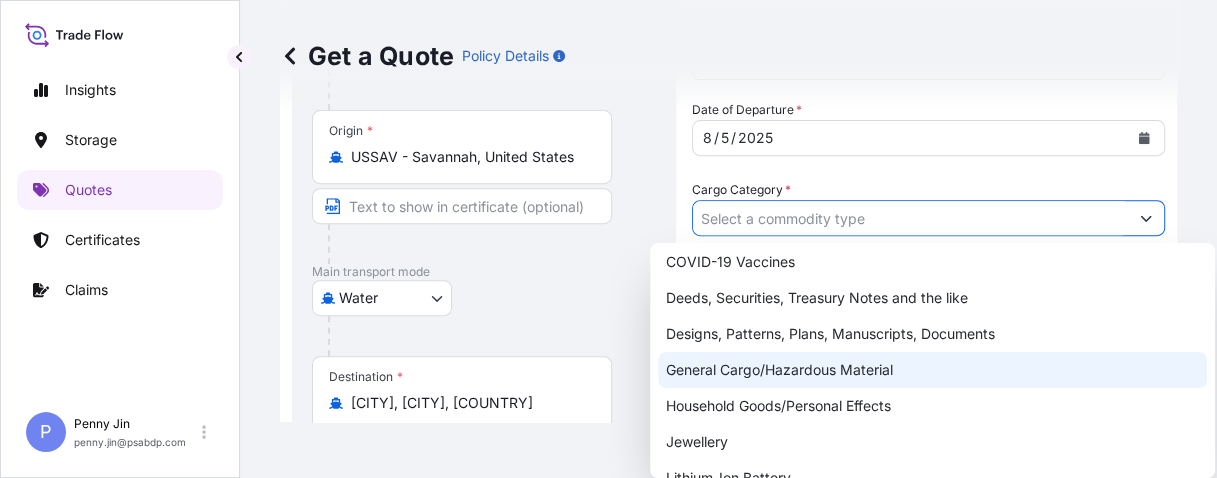 click on "General Cargo/Hazardous Material" at bounding box center [932, 370] 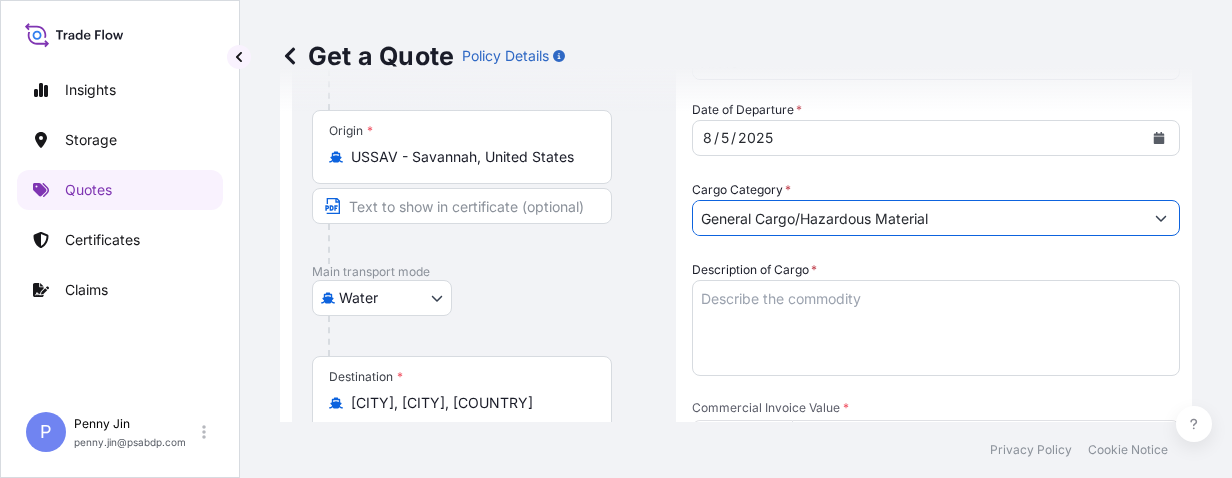 click on "Description of Cargo *" at bounding box center (936, 328) 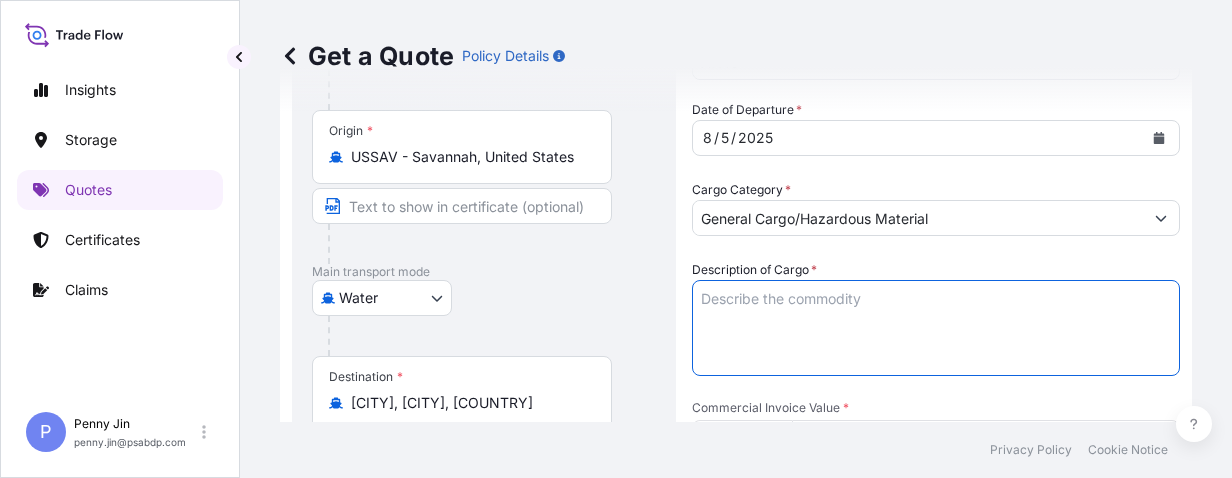 click on "Description of Cargo *" at bounding box center [936, 328] 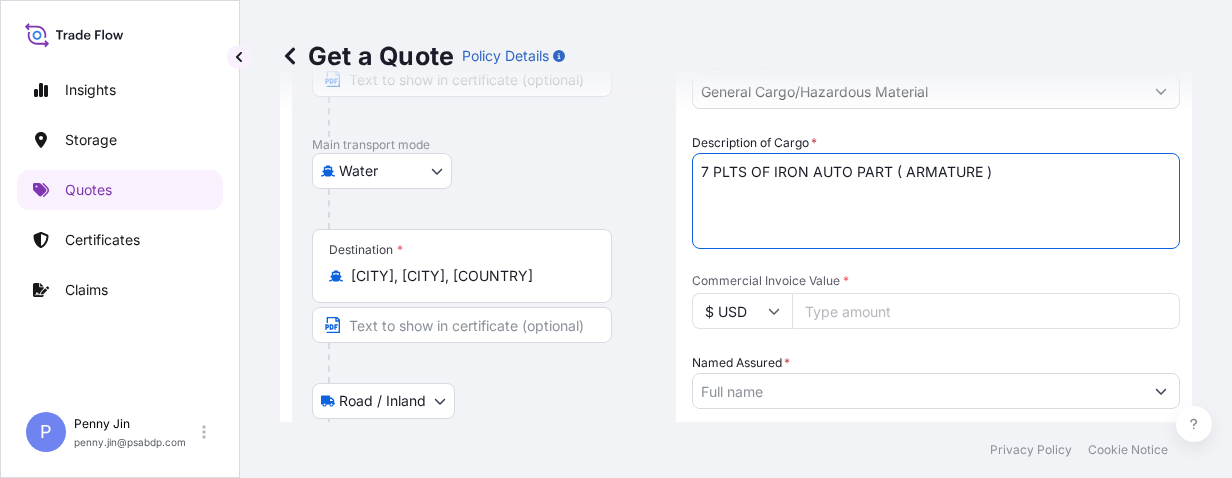 scroll, scrollTop: 506, scrollLeft: 0, axis: vertical 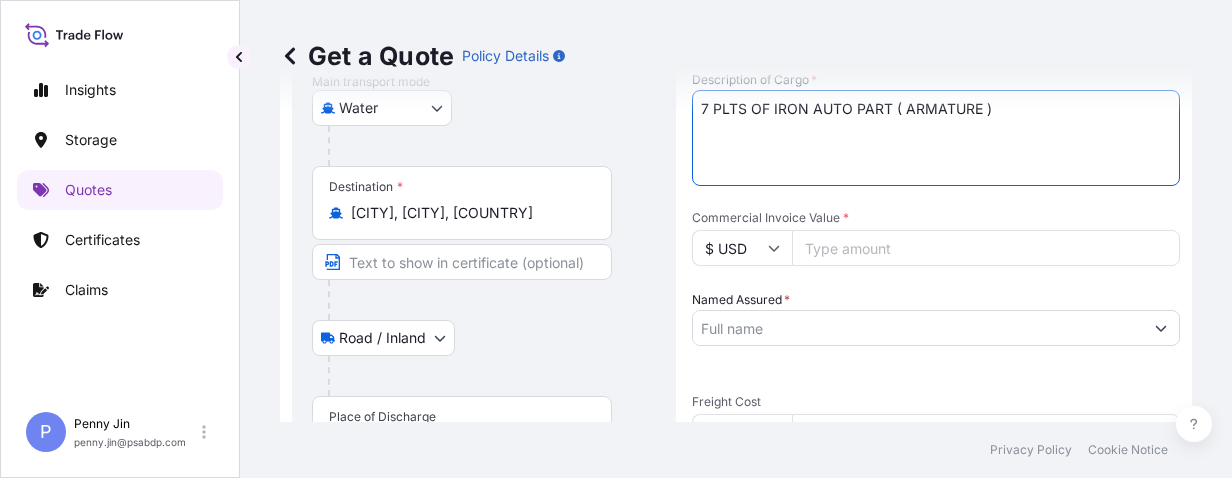 type on "7 PLTS OF IRON AUTO PART ( ARMATURE )" 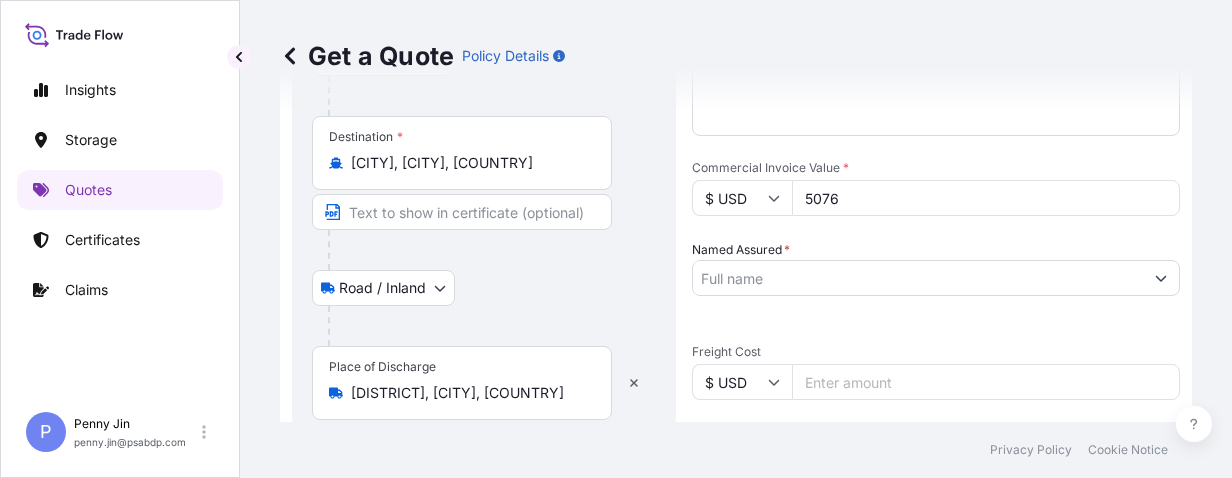 scroll, scrollTop: 492, scrollLeft: 0, axis: vertical 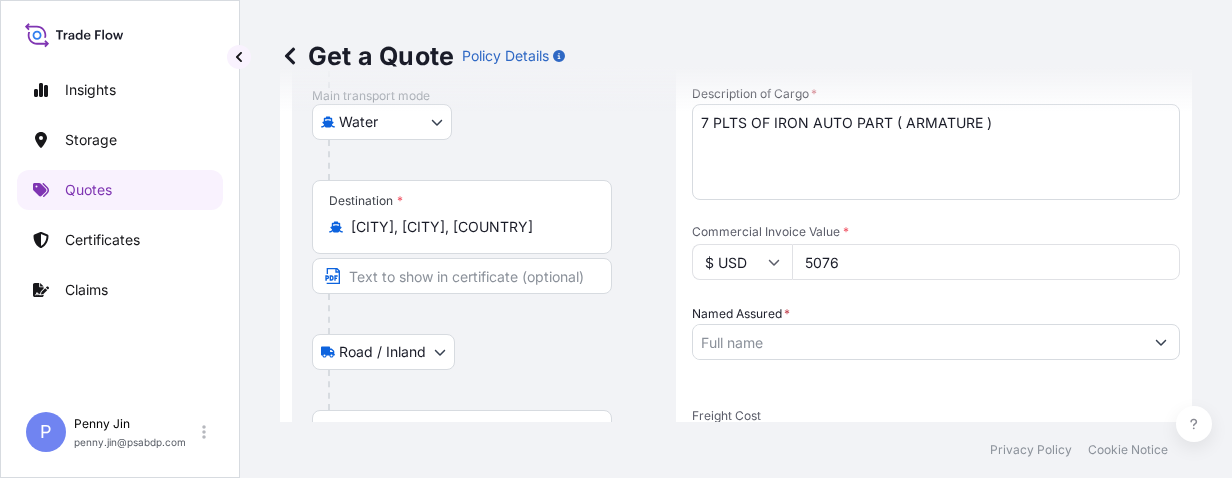 click on "5076" at bounding box center (986, 262) 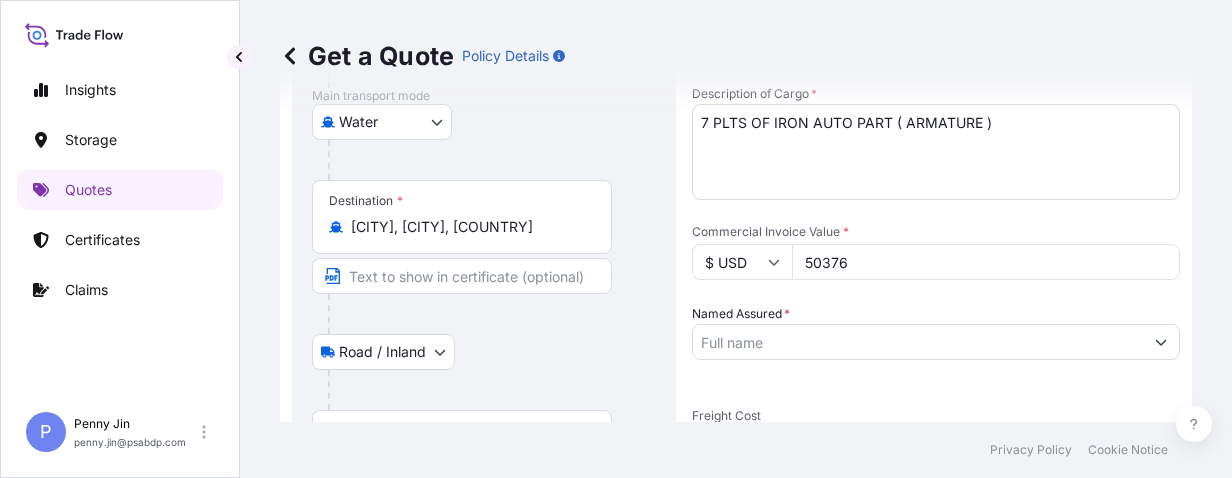 click on "50376" at bounding box center [986, 262] 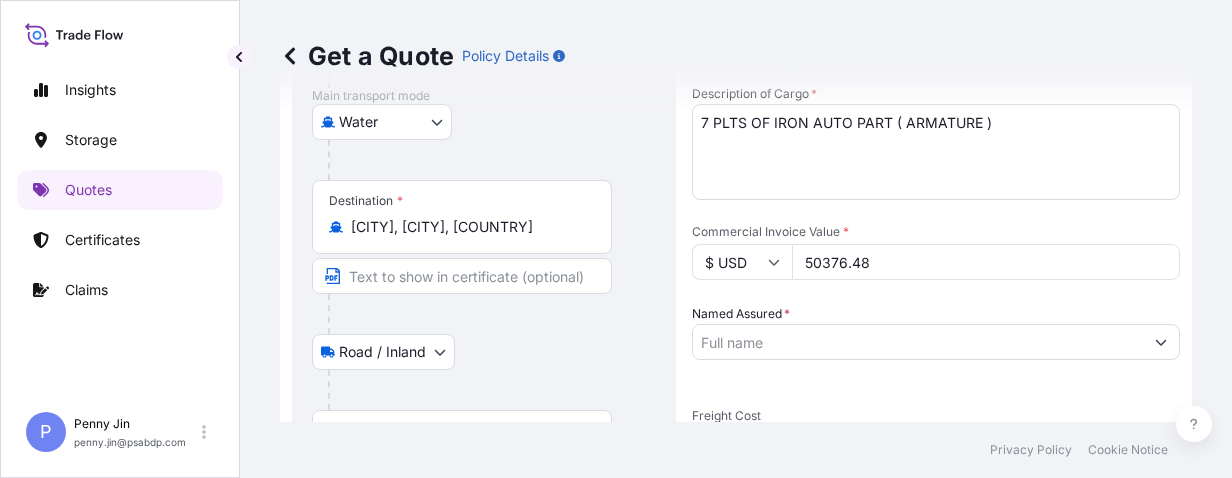 type on "50376.48" 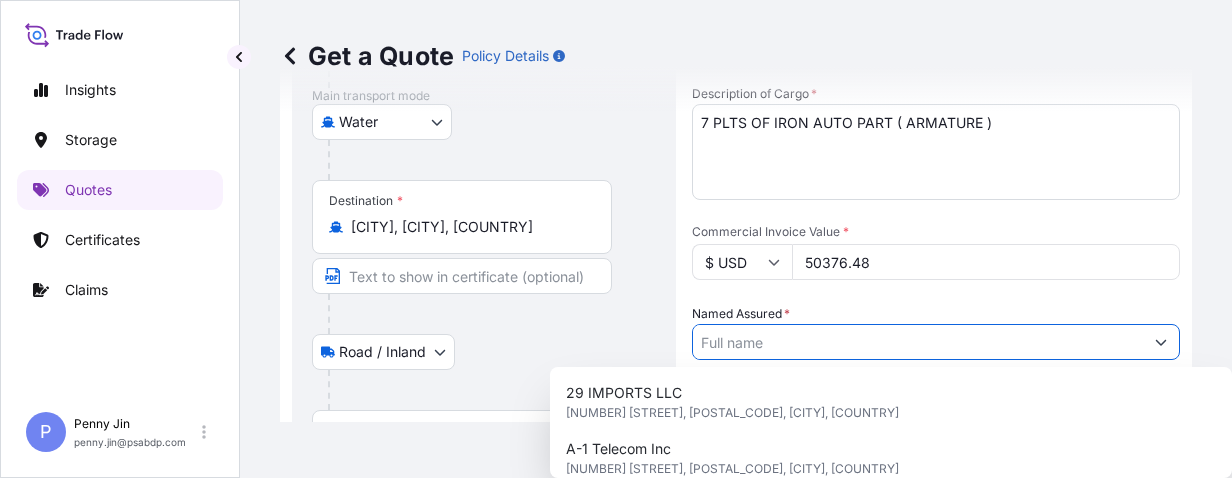 click on "Named Assured *" at bounding box center [918, 342] 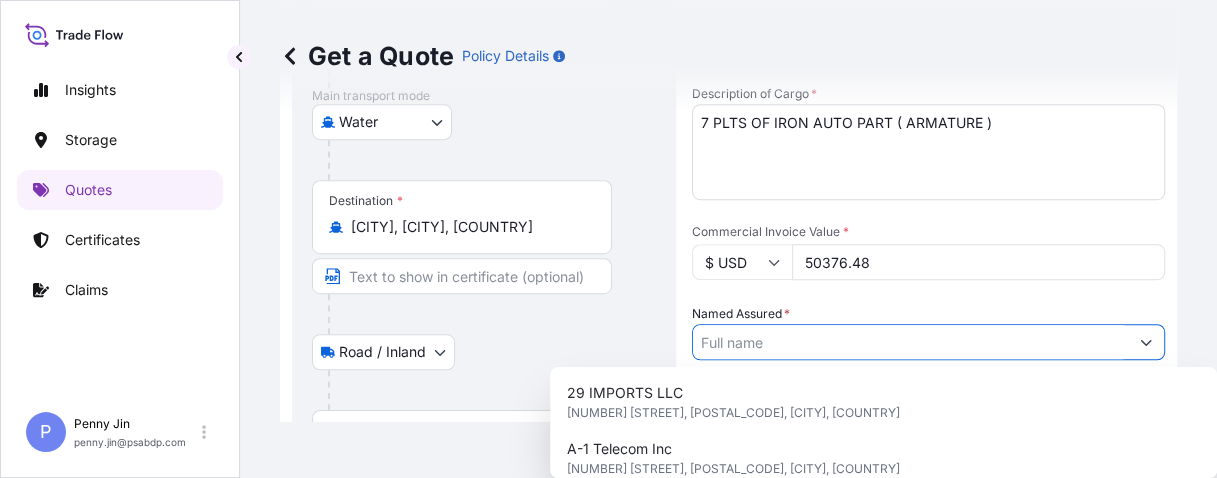 click on "Named Assured *" at bounding box center [910, 342] 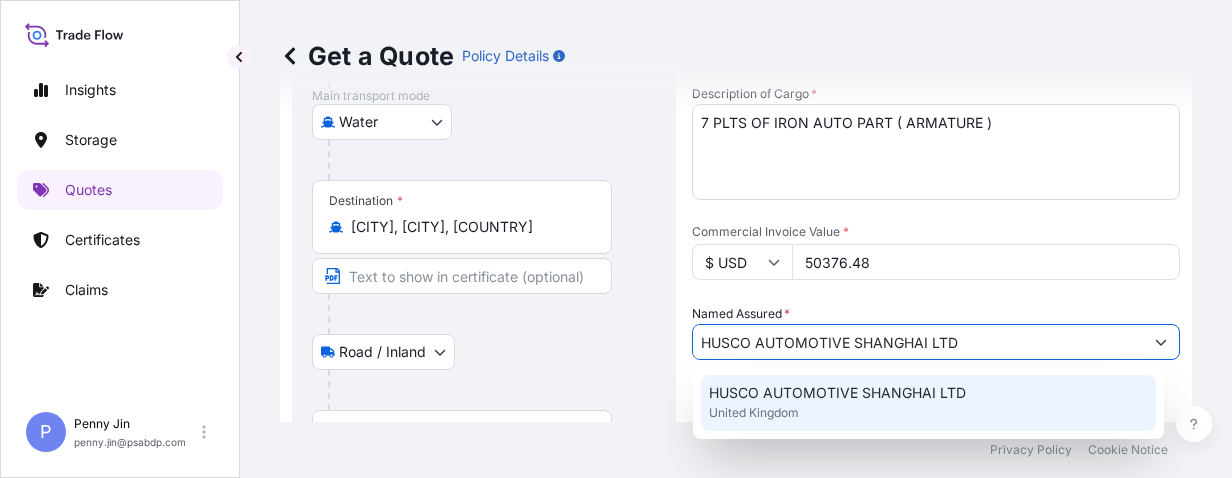 click on "HUSCO AUTOMOTIVE SHANGHAI LTD" at bounding box center (837, 393) 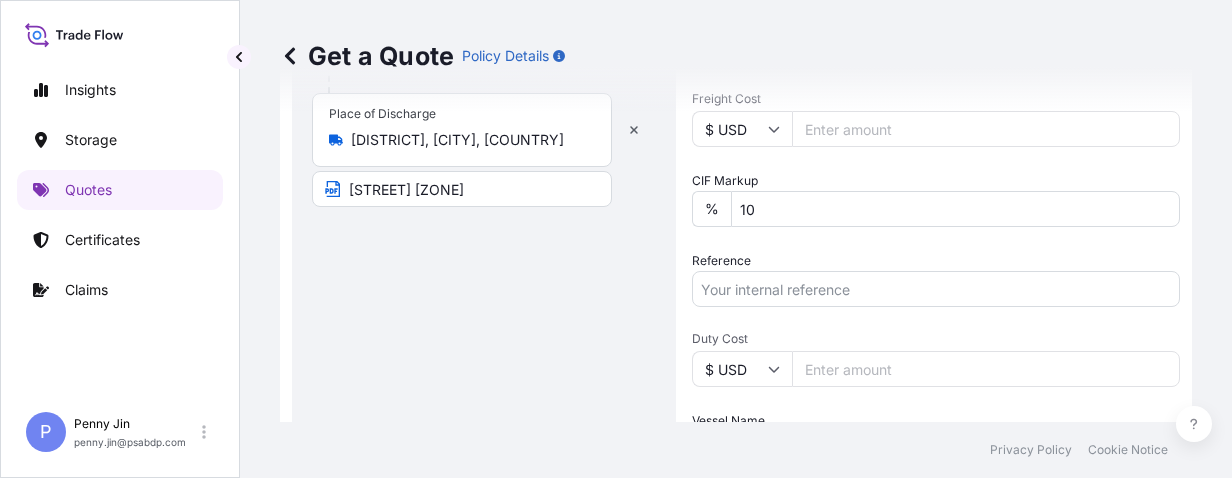 scroll, scrollTop: 872, scrollLeft: 0, axis: vertical 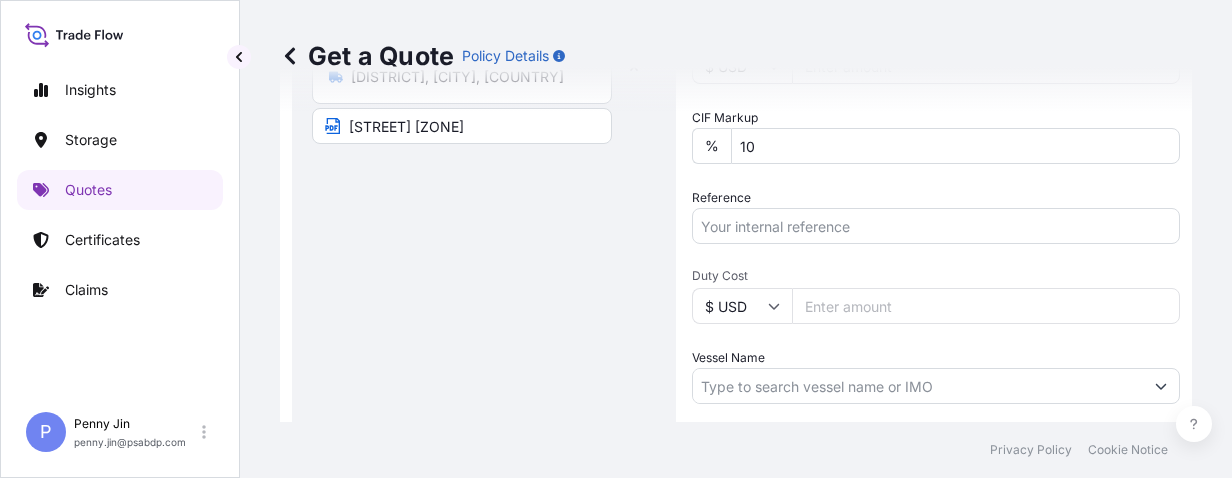 type on "HUSCO AUTOMOTIVE SHANGHAI LTD" 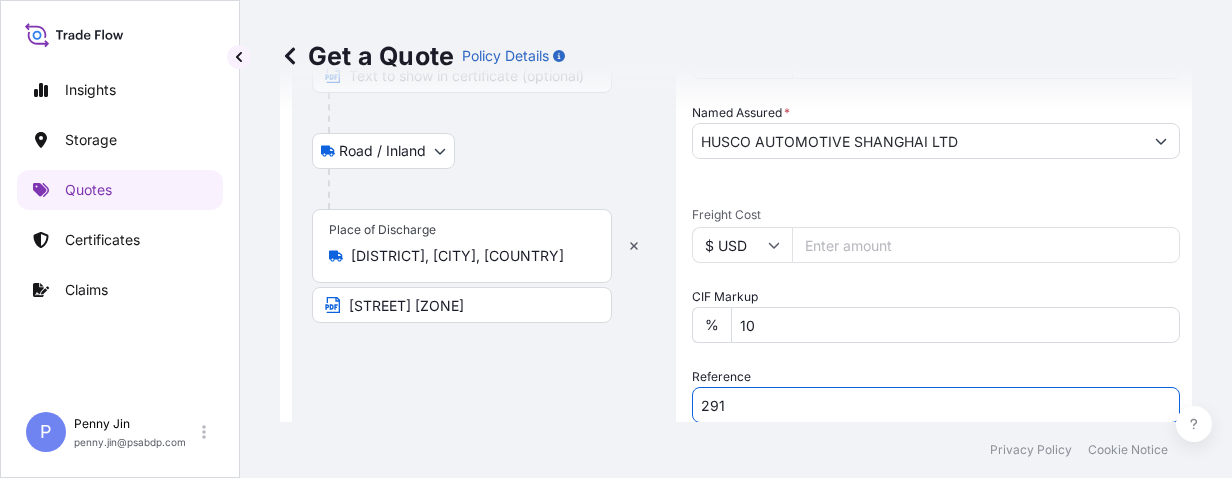 scroll, scrollTop: 756, scrollLeft: 0, axis: vertical 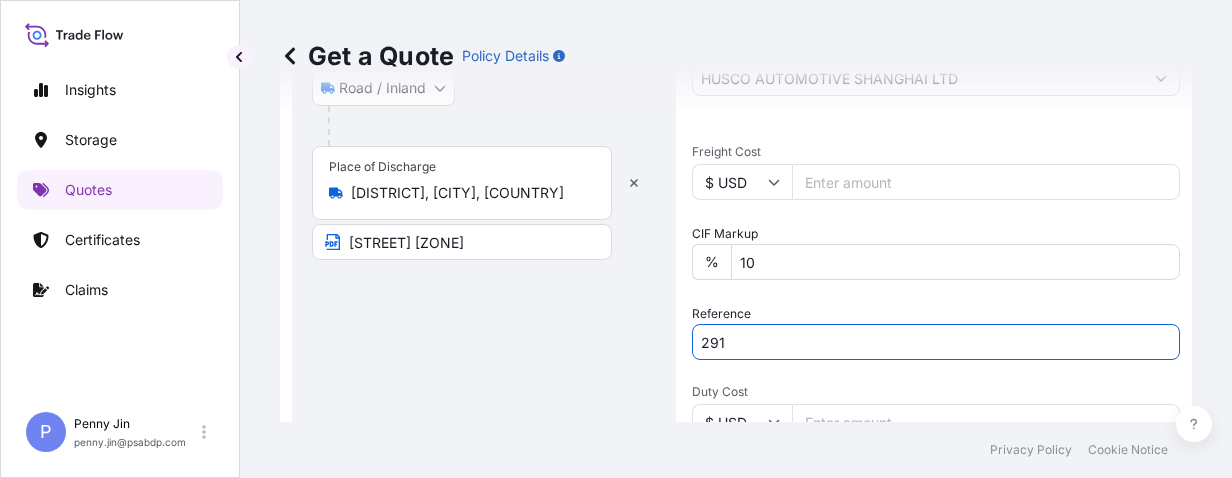 click on "291" at bounding box center (936, 342) 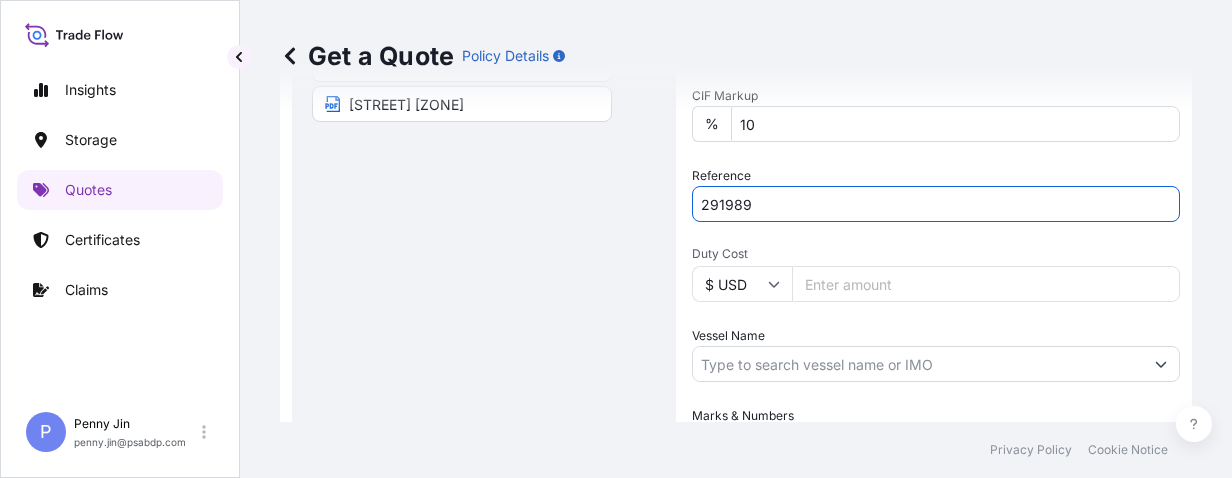 scroll, scrollTop: 958, scrollLeft: 0, axis: vertical 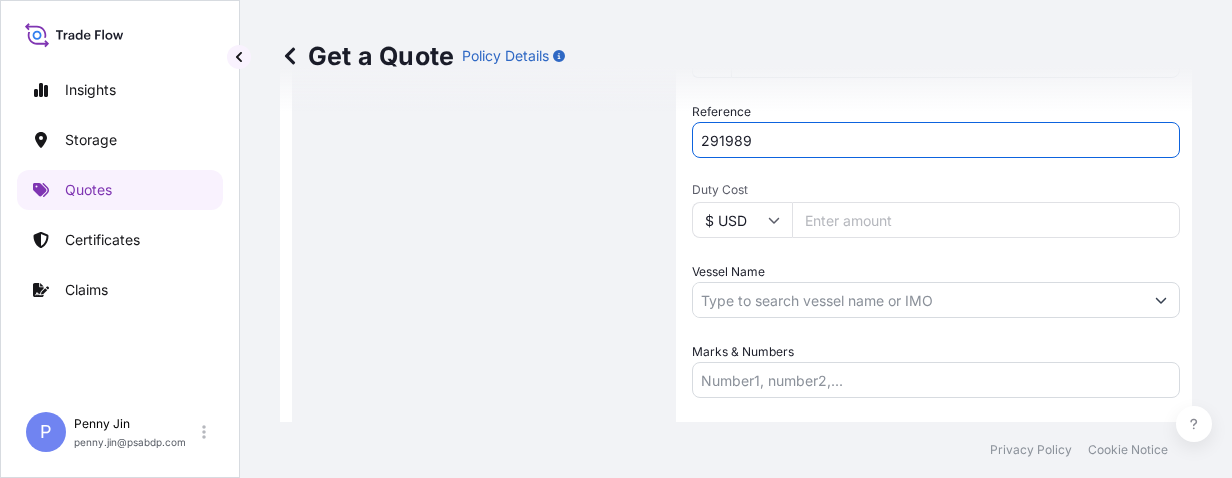 type on "291989" 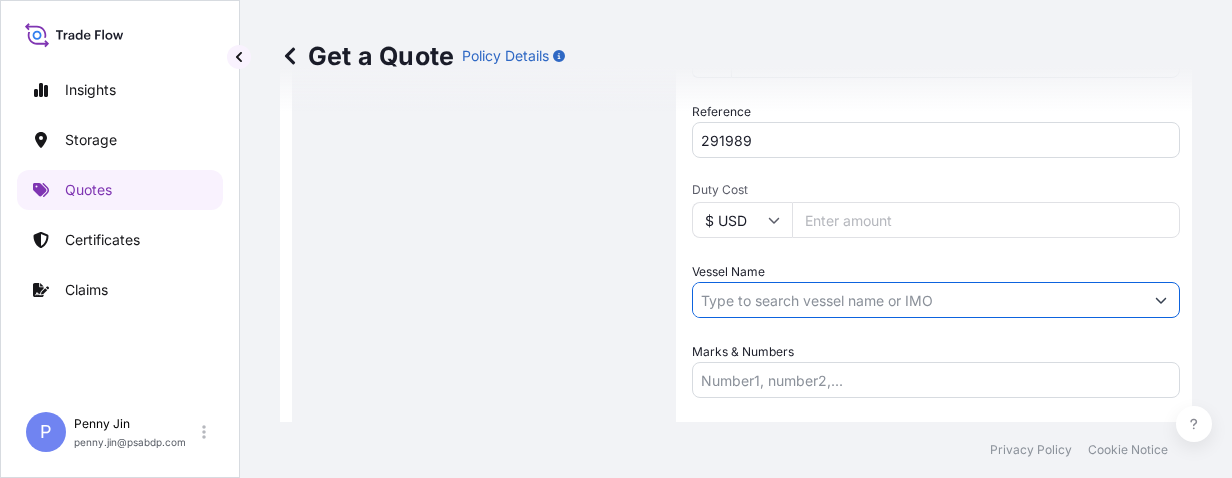 click on "Vessel Name" at bounding box center (918, 300) 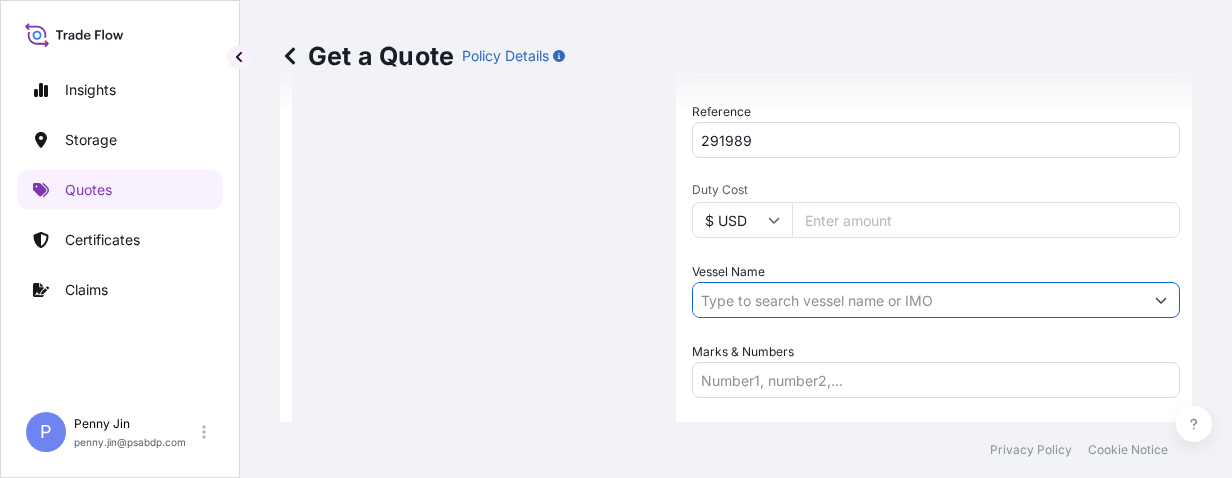 click on "Vessel Name" at bounding box center [918, 300] 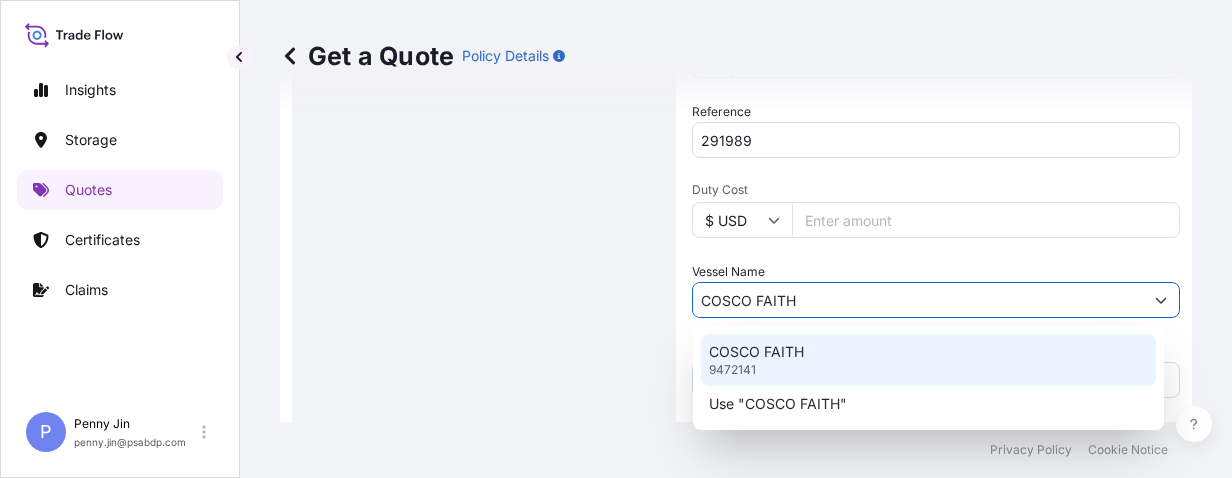 click on "COSCO FAITH" at bounding box center [756, 352] 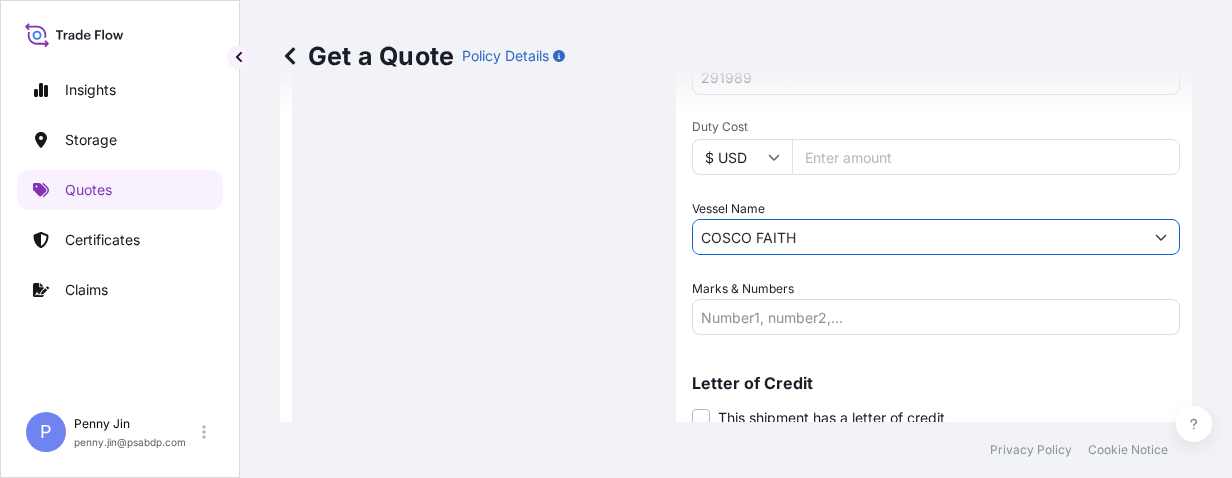 scroll, scrollTop: 1094, scrollLeft: 0, axis: vertical 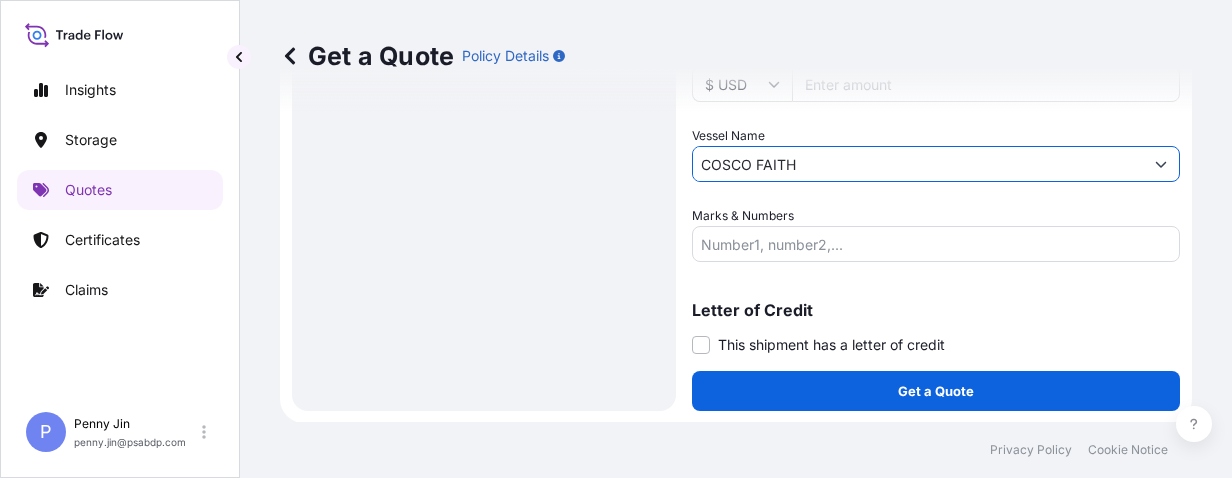 type on "COSCO FAITH" 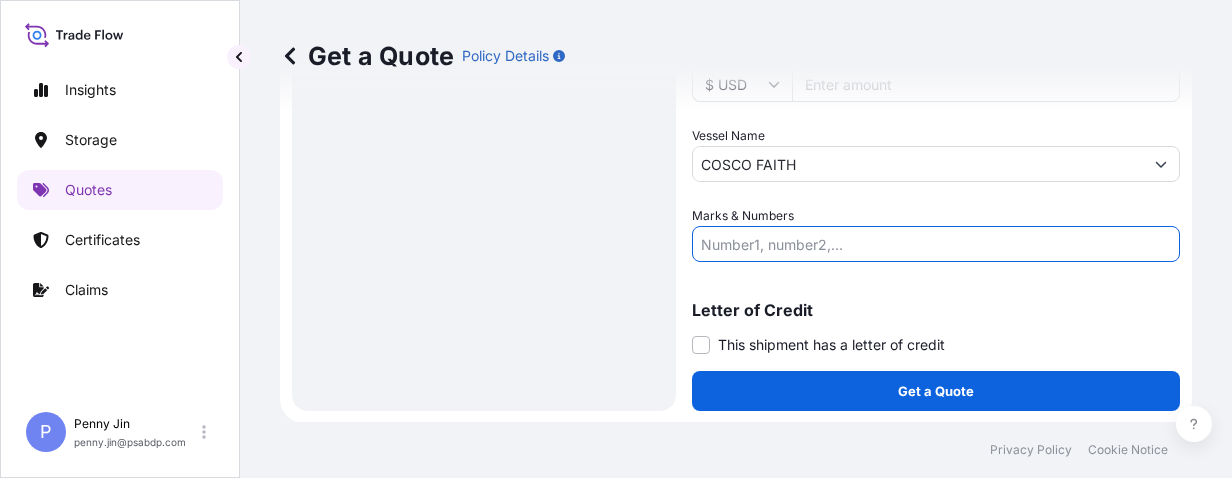 paste on "DIM: 39X39X25@7 INCHES" 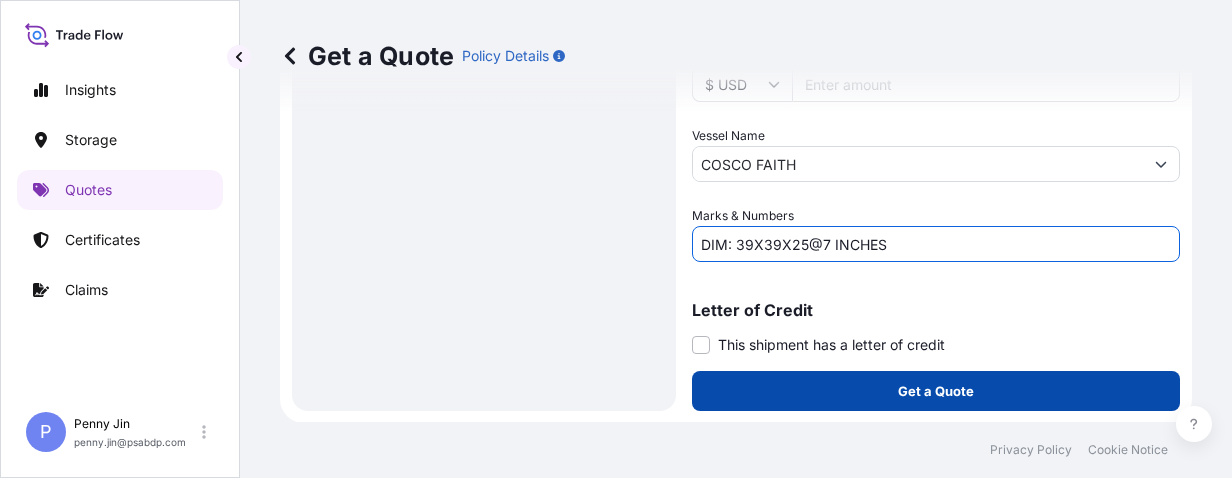 type on "DIM: 39X39X25@7 INCHES" 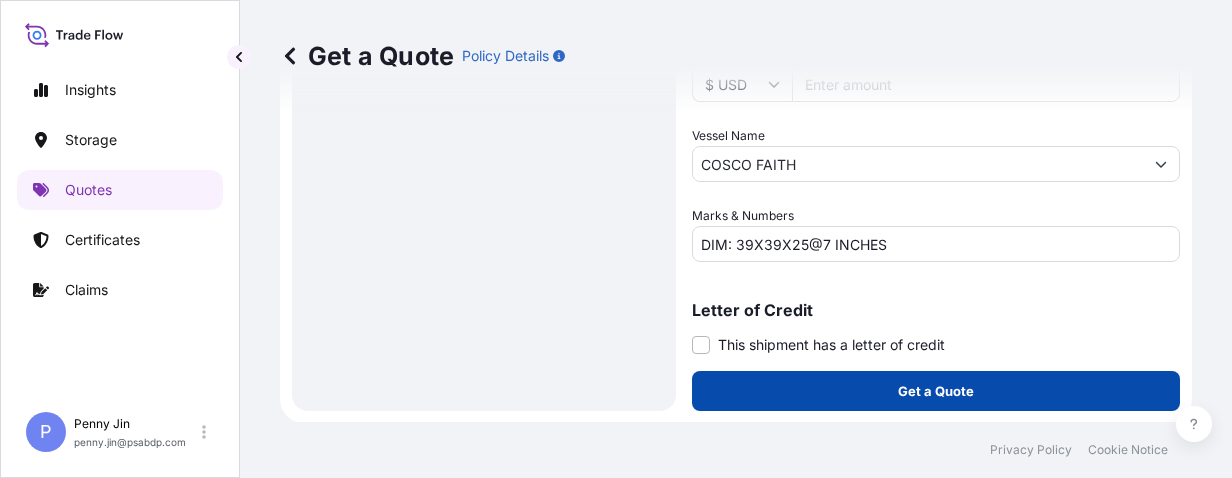 click on "Get a Quote" at bounding box center [936, 391] 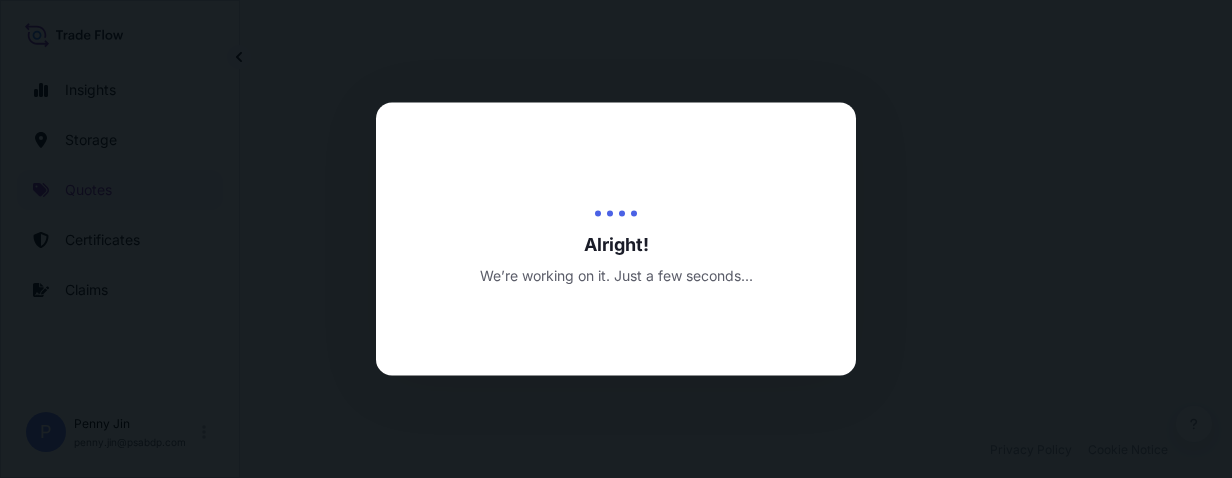 scroll, scrollTop: 0, scrollLeft: 0, axis: both 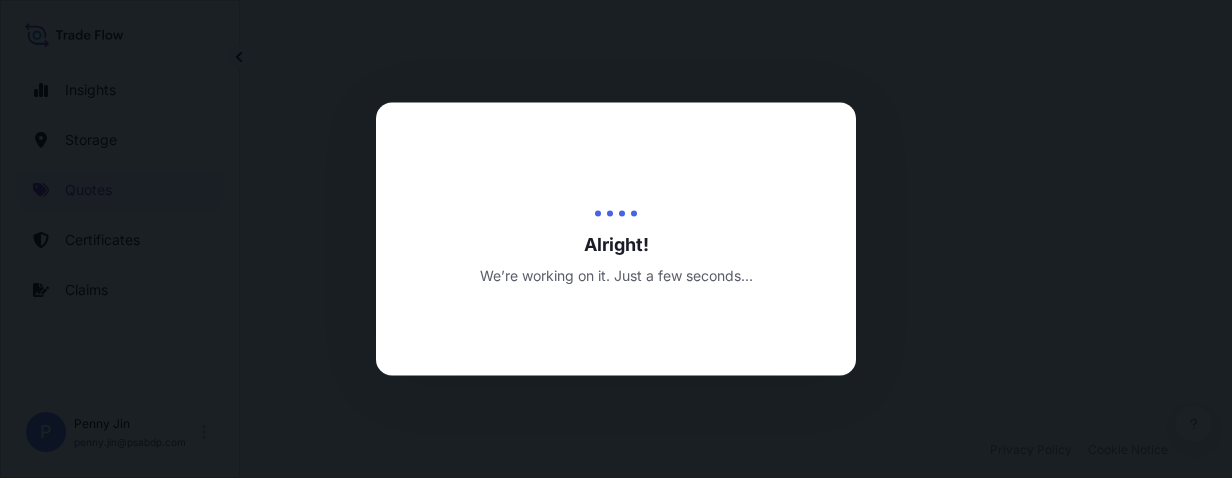 select on "Road / Inland" 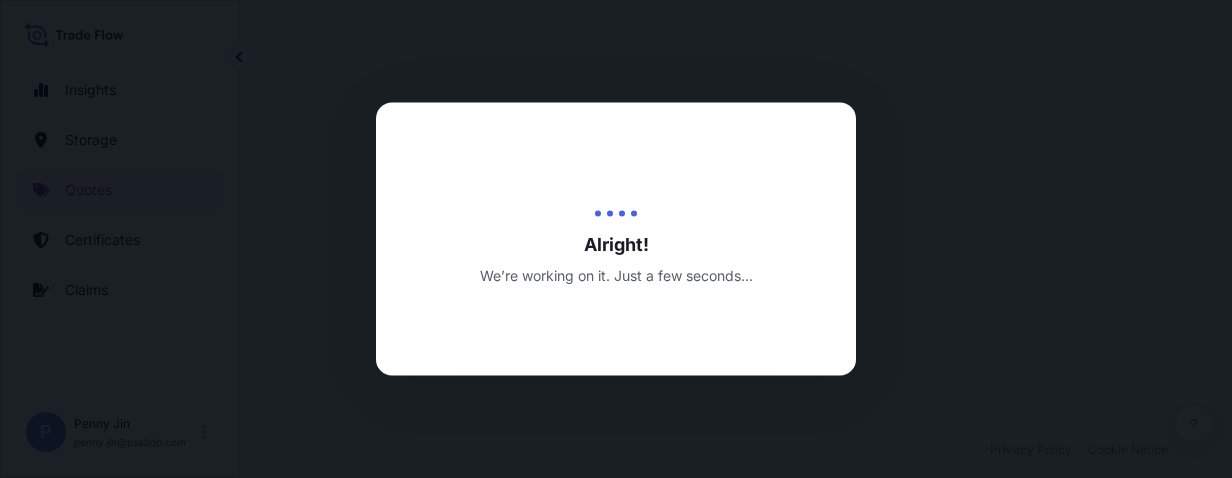 select on "Water" 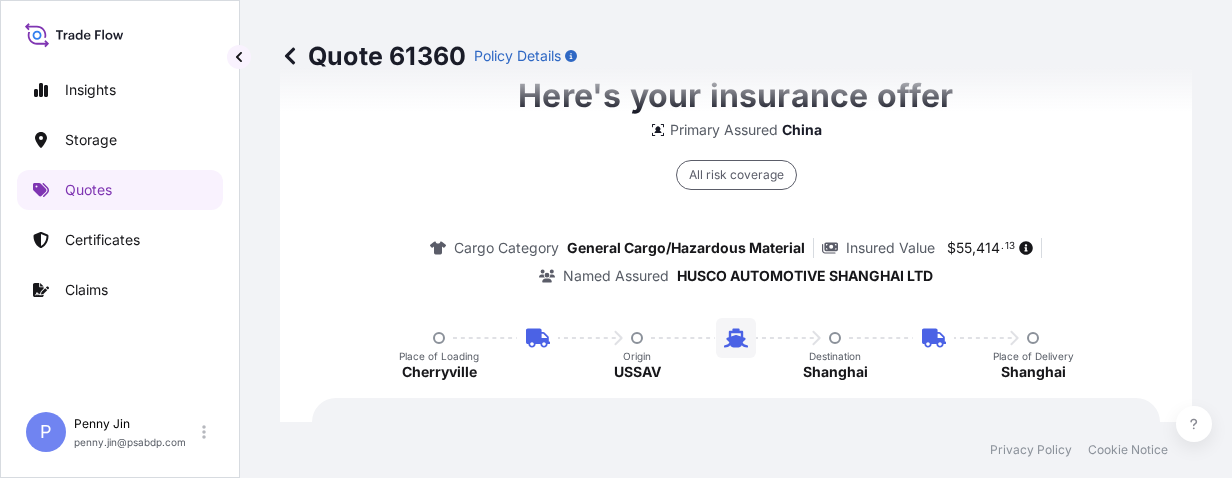 scroll, scrollTop: 2449, scrollLeft: 0, axis: vertical 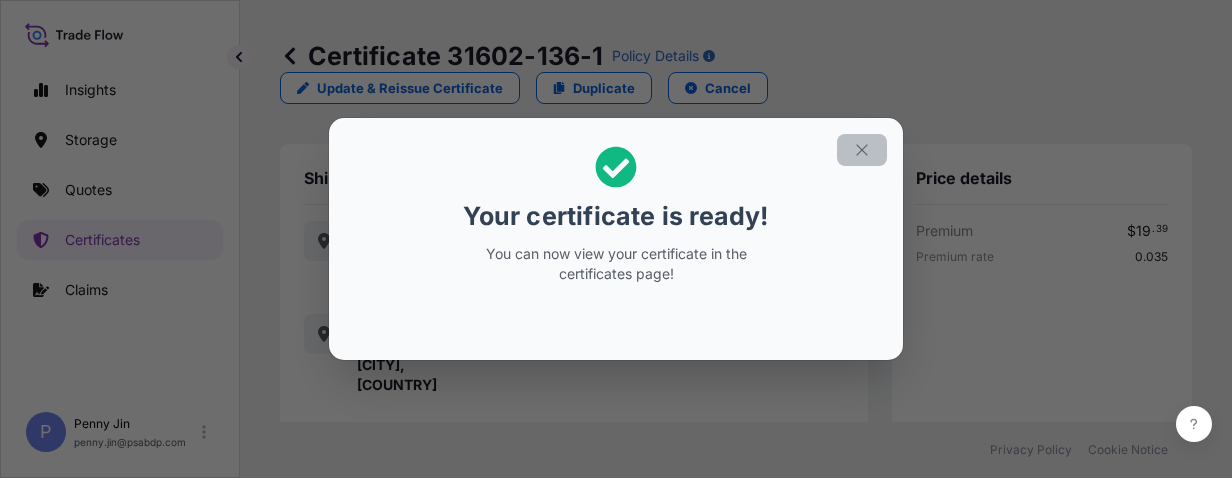 click 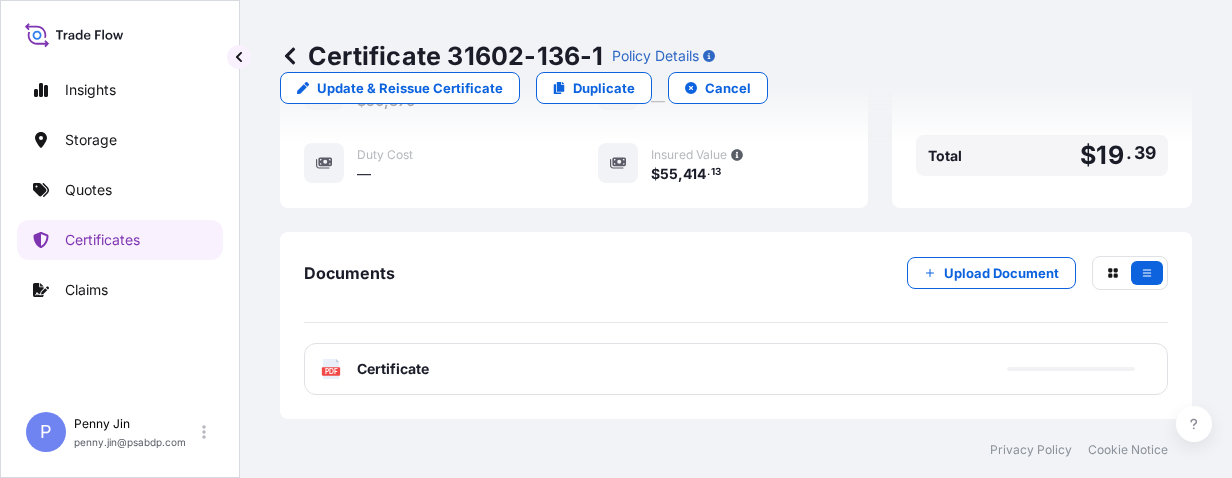 scroll, scrollTop: 939, scrollLeft: 0, axis: vertical 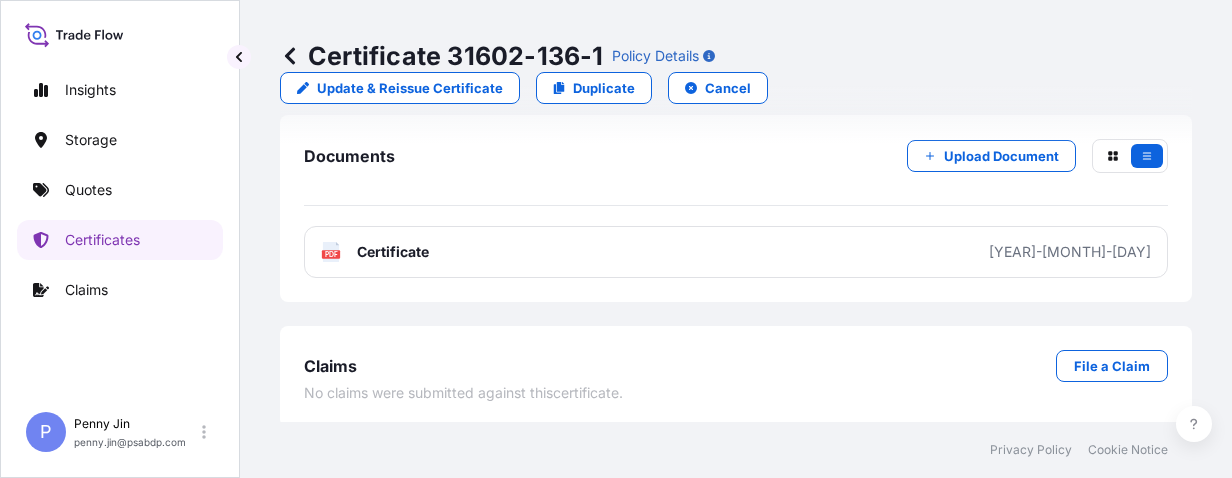 click on "[YEAR]-[MONTH]-[DAY]" at bounding box center (1070, 252) 